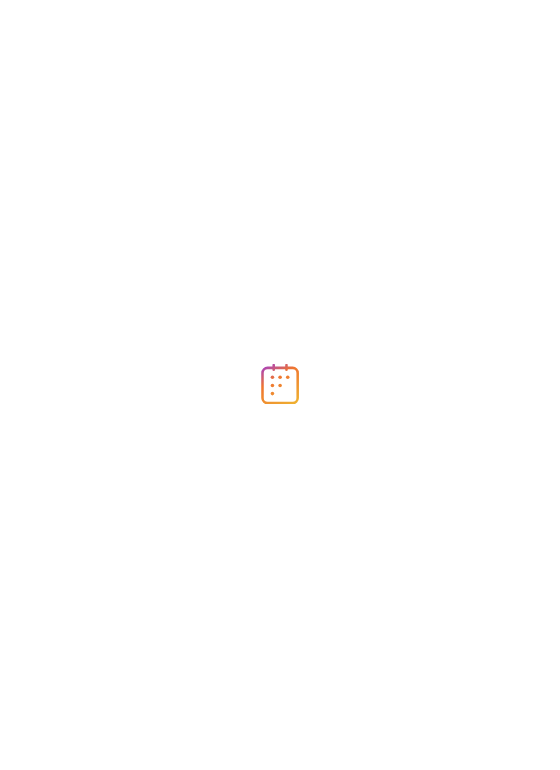 scroll, scrollTop: 0, scrollLeft: 0, axis: both 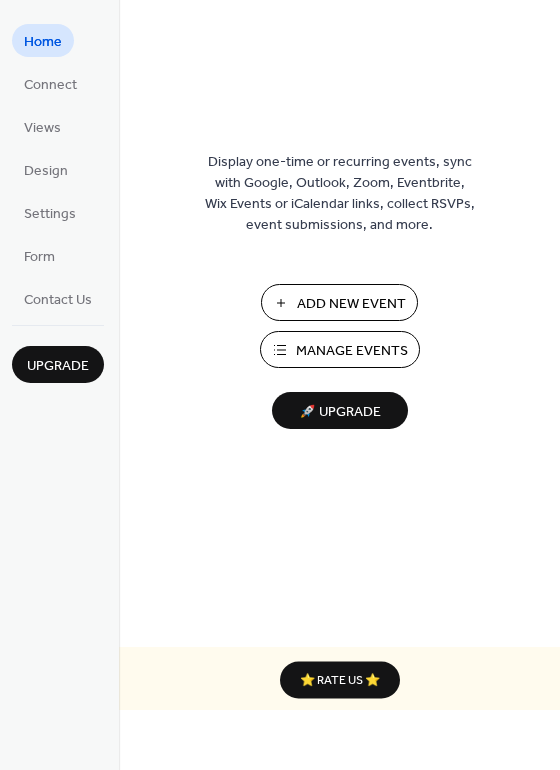 click on "Manage Events" at bounding box center [352, 351] 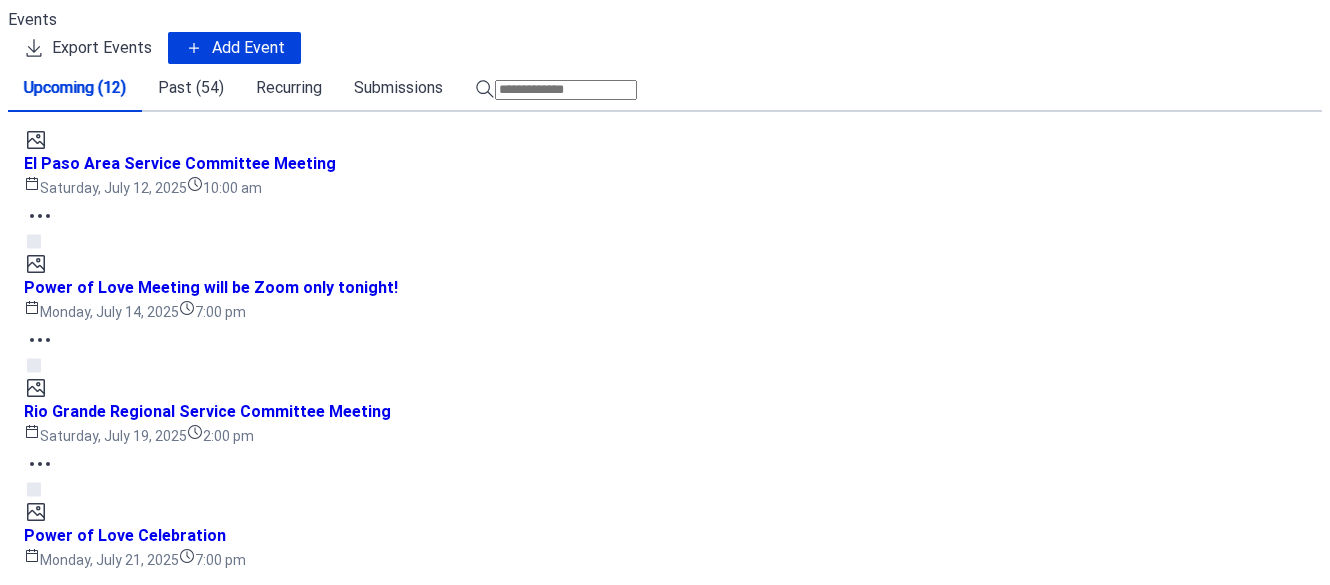 scroll, scrollTop: 0, scrollLeft: 0, axis: both 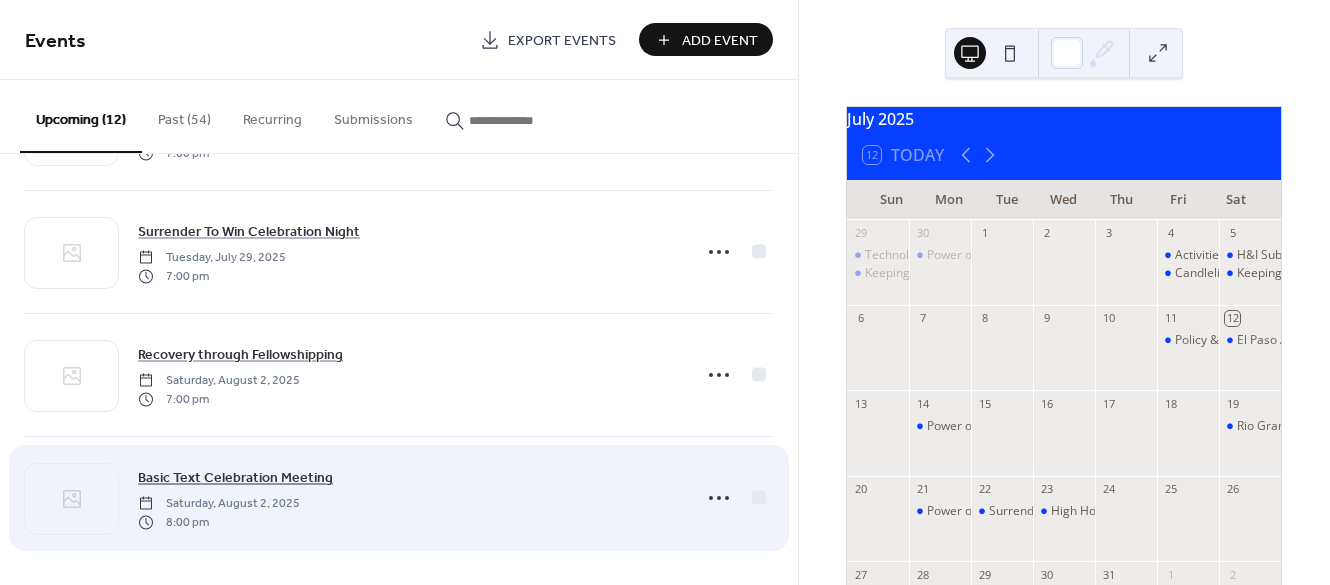 click on "Basic Text Celebration Meeting" at bounding box center [235, 478] 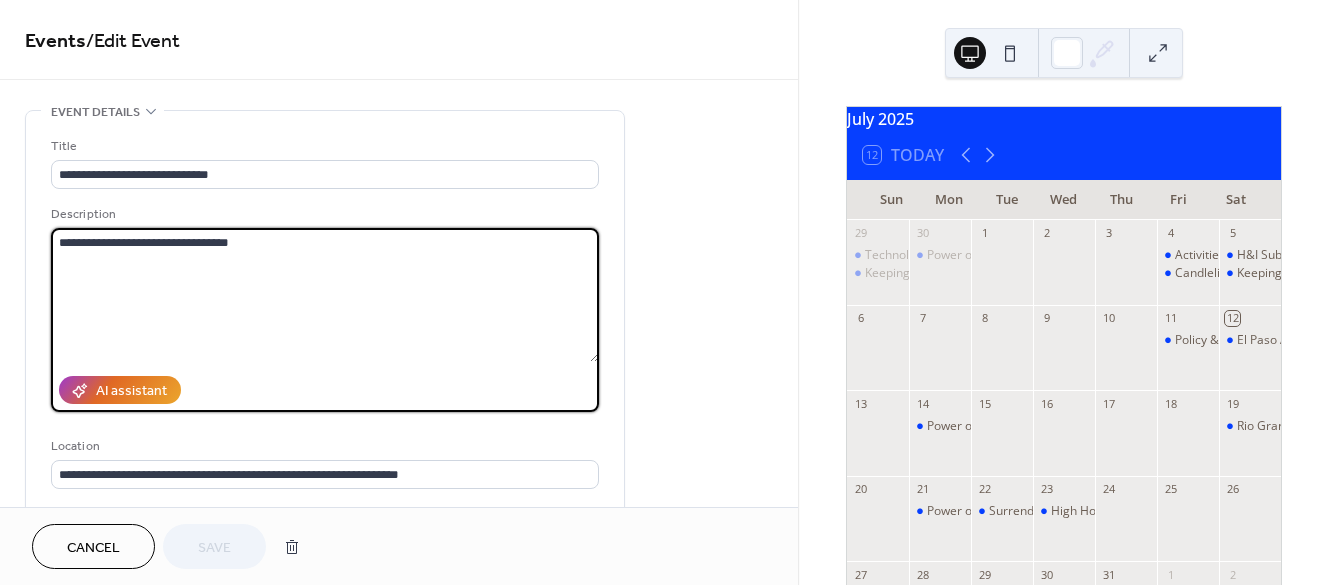 click on "**********" at bounding box center (325, 295) 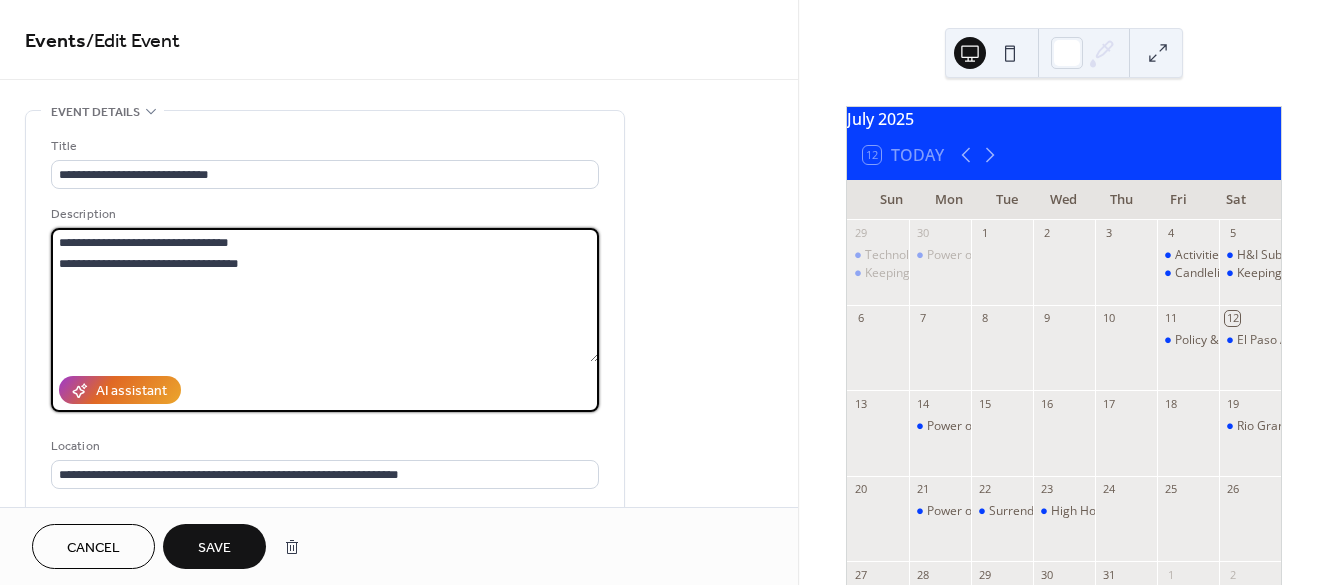type on "**********" 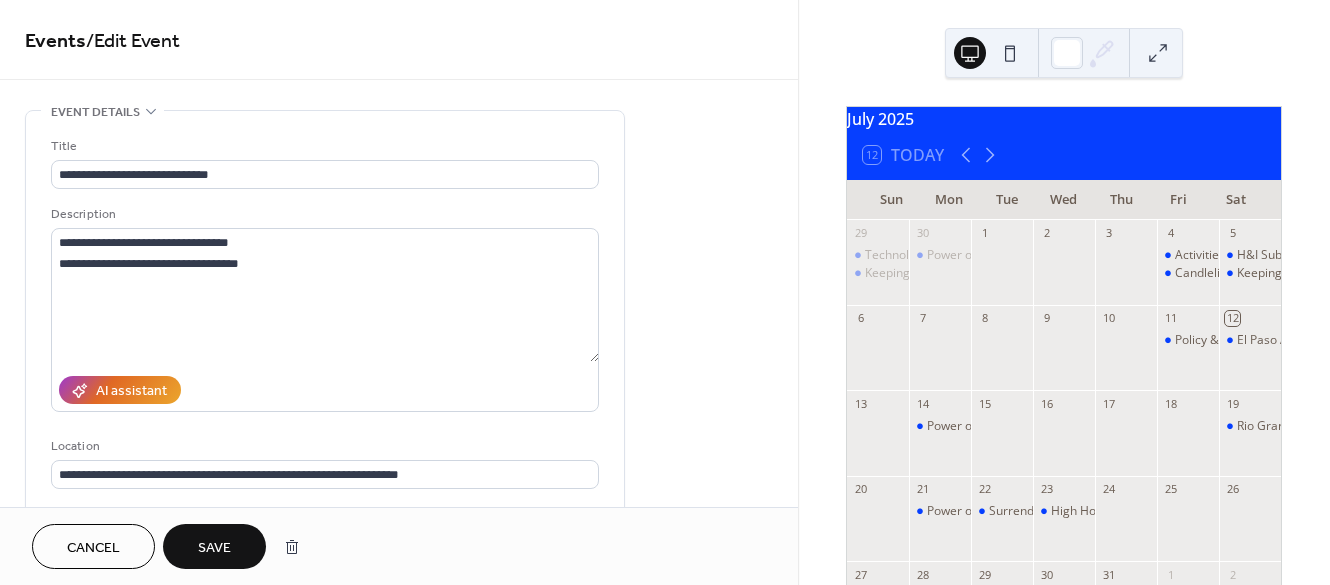 click on "Save" at bounding box center [214, 548] 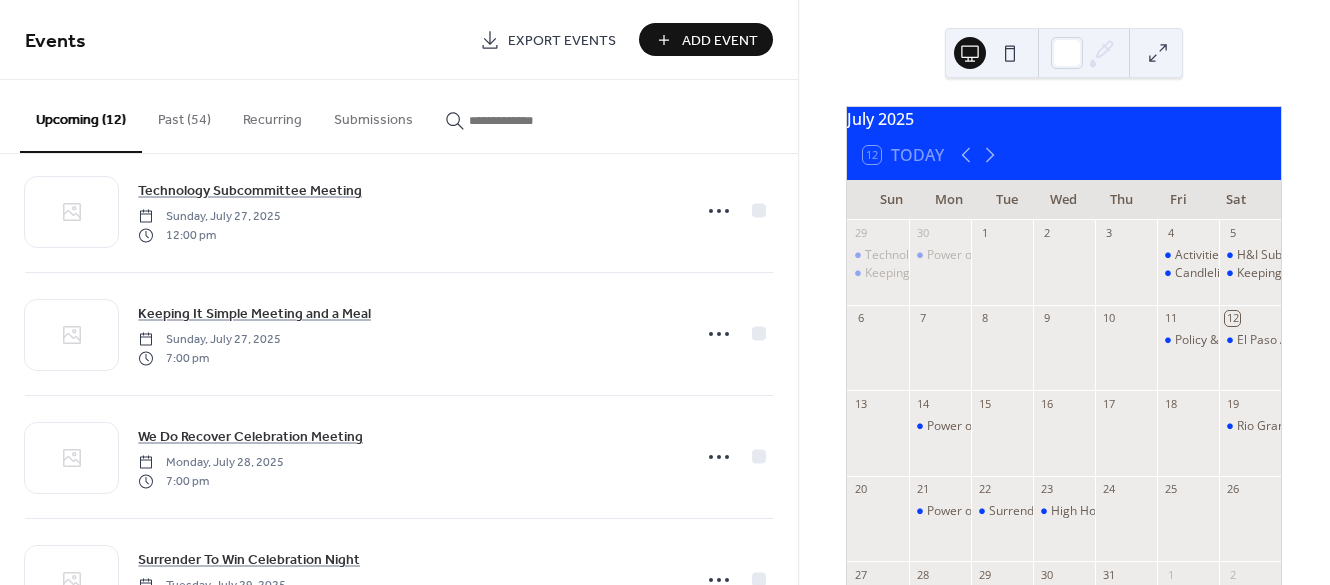 scroll, scrollTop: 772, scrollLeft: 0, axis: vertical 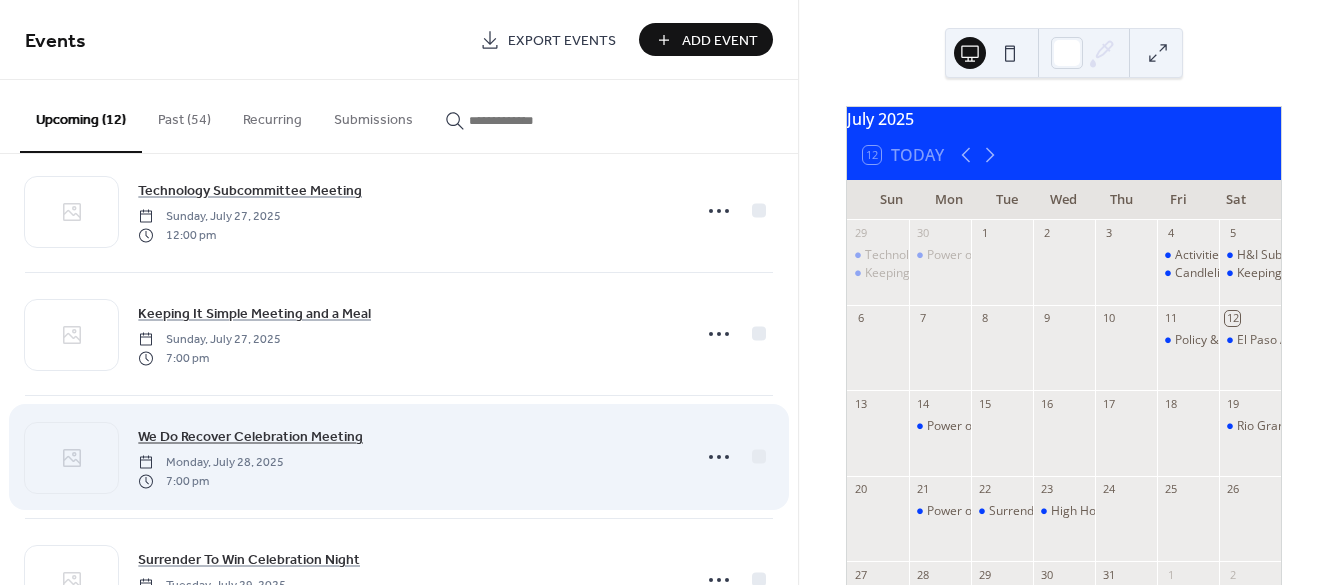 click on "We Do Recover Celebration Meeting" at bounding box center [250, 437] 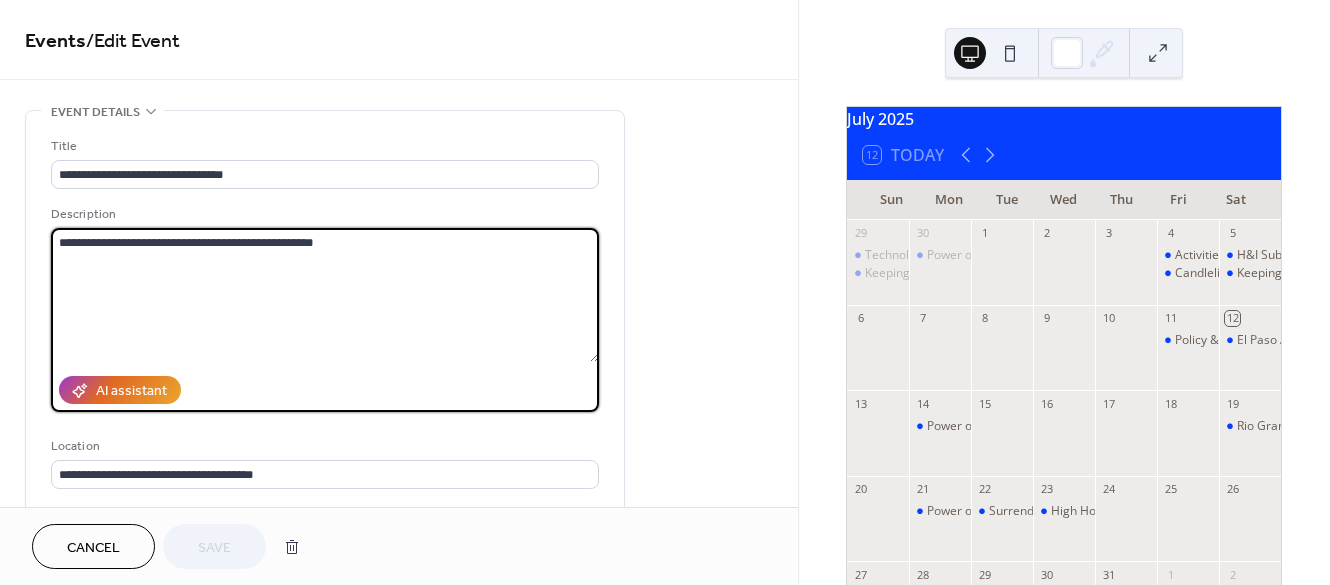 click on "**********" at bounding box center [325, 295] 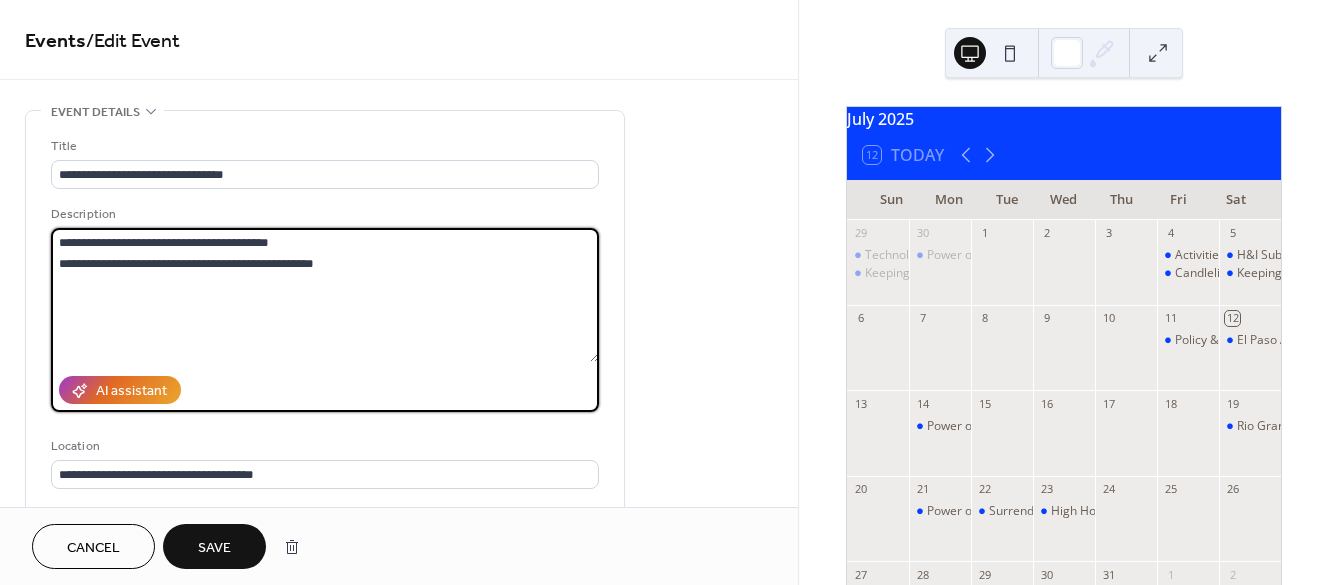 click on "**********" at bounding box center [325, 295] 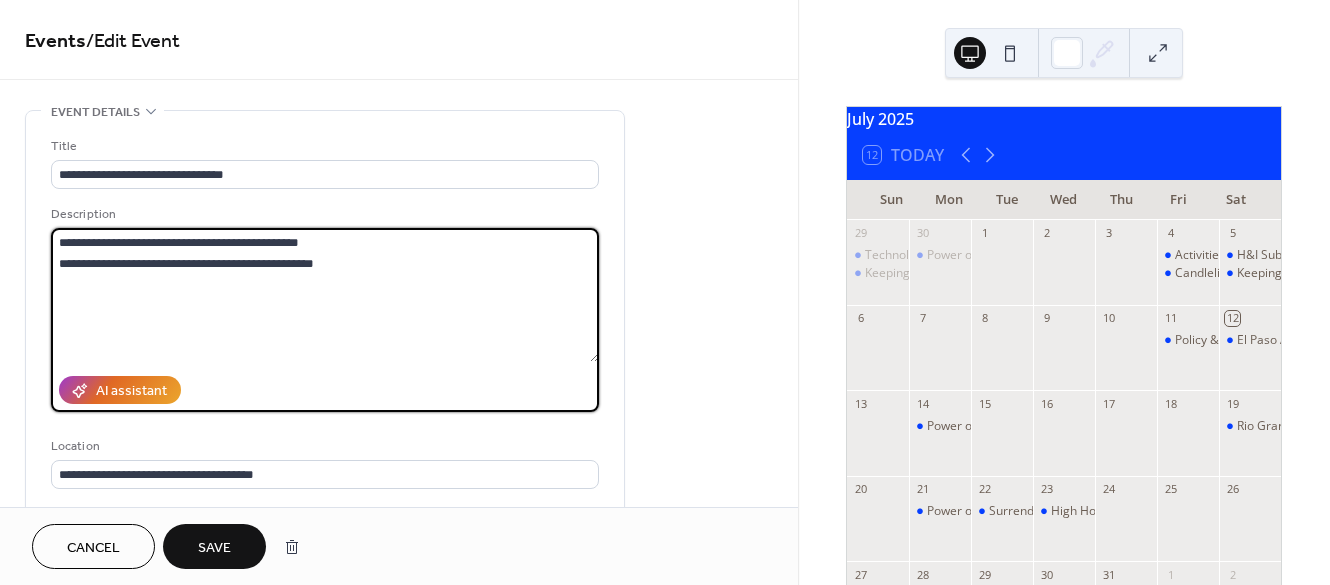 click on "**********" at bounding box center (325, 295) 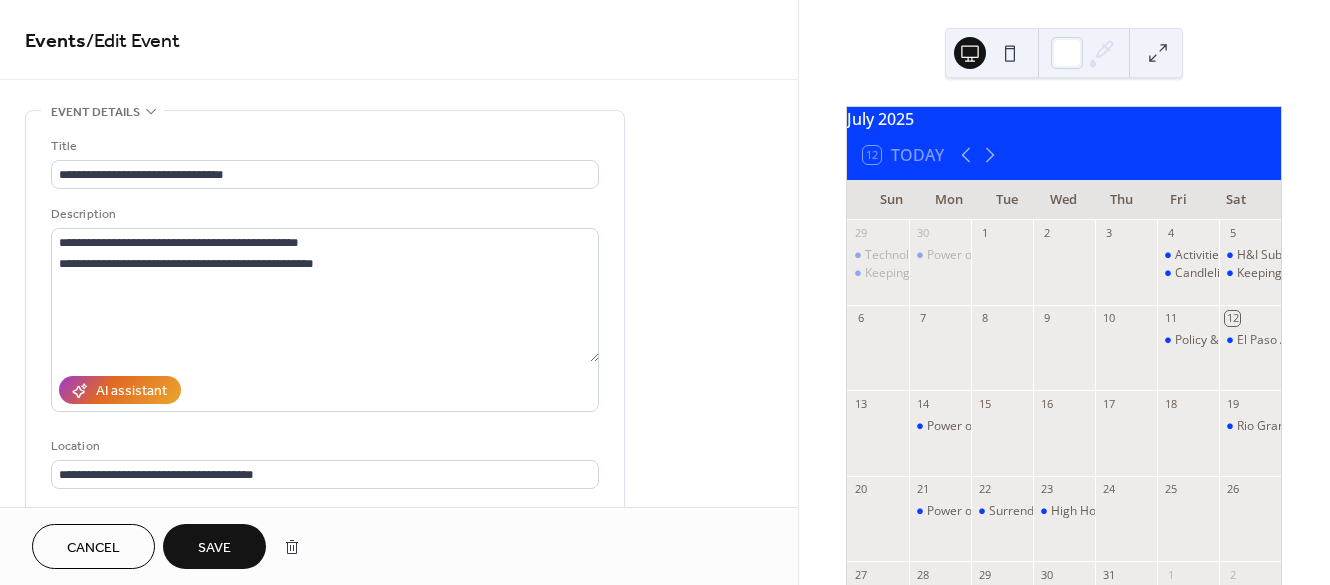 click on "Save" at bounding box center [214, 548] 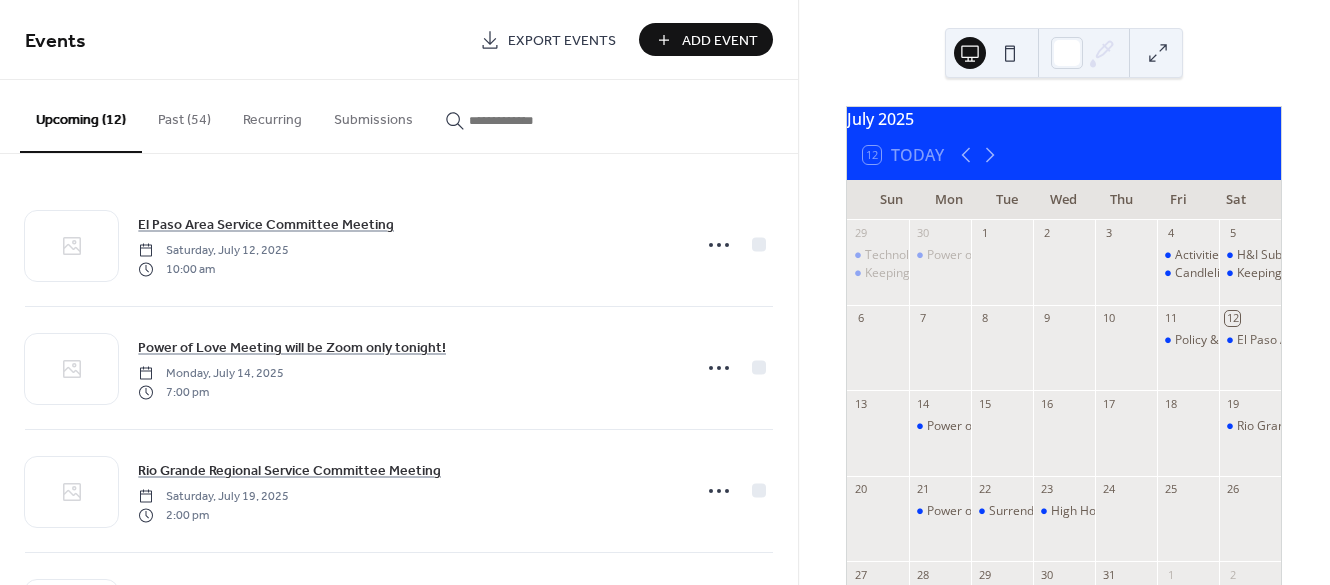 click on "Add Event" at bounding box center [720, 41] 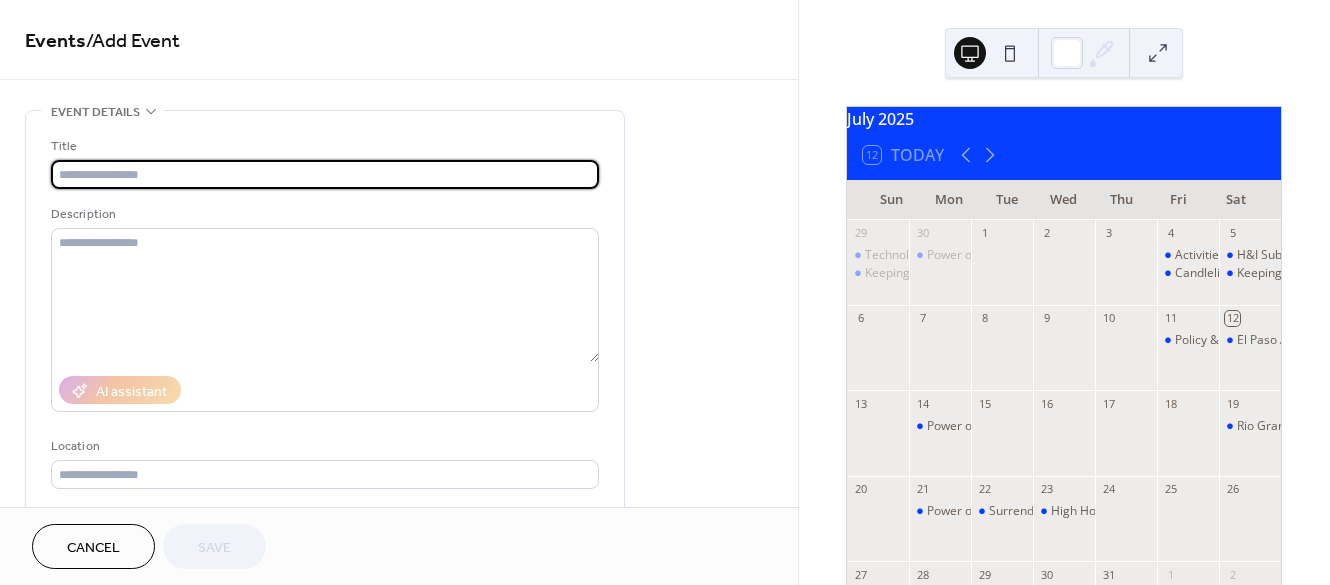 click at bounding box center [325, 174] 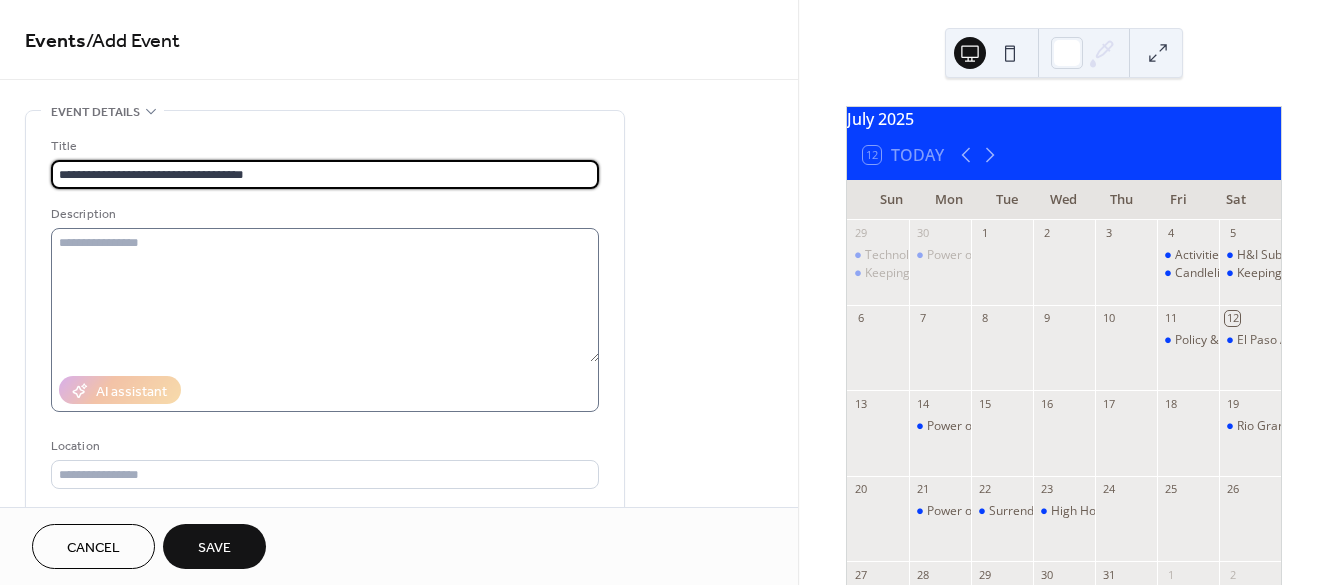 type on "**********" 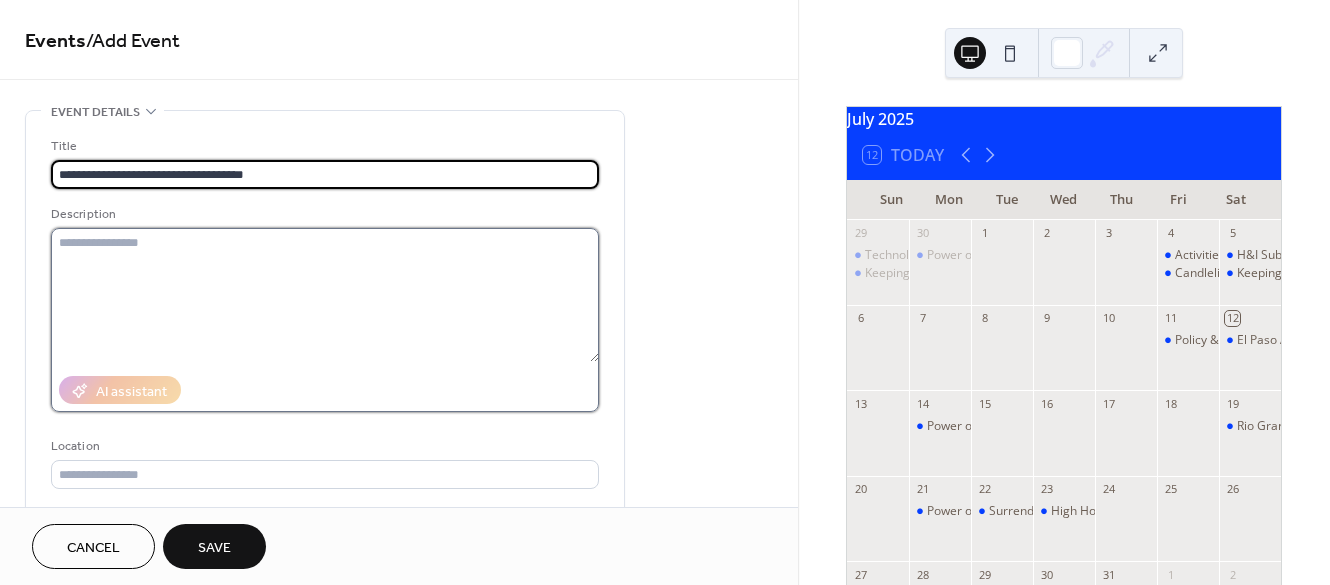 click at bounding box center [325, 295] 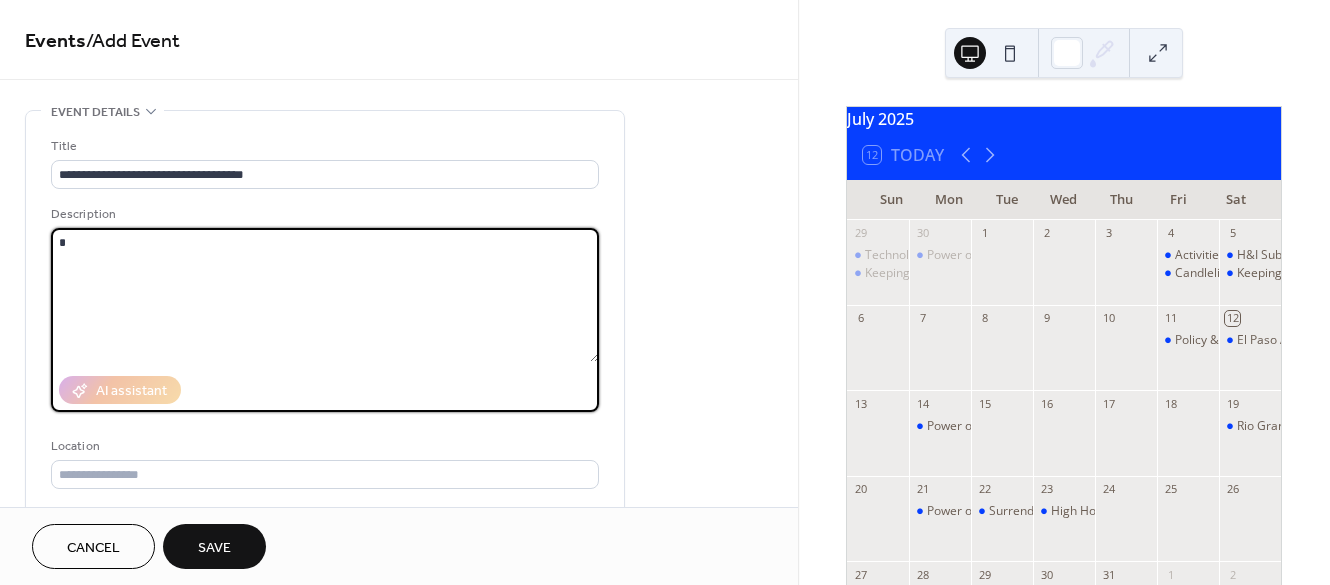 click on "*" at bounding box center (325, 295) 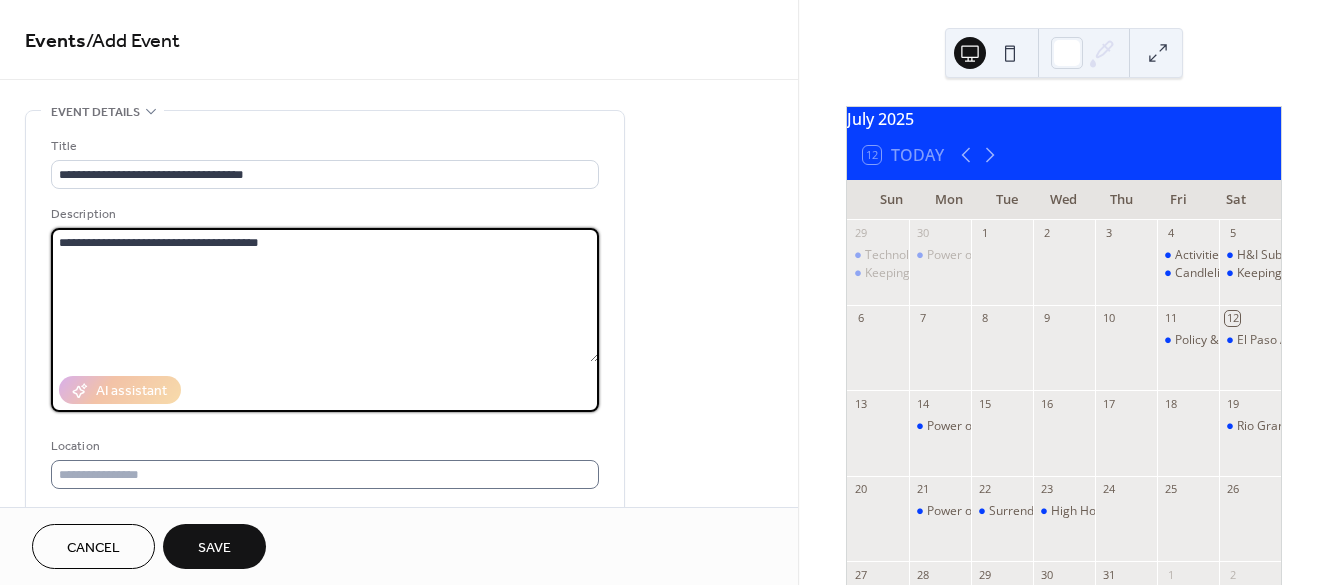 type on "**********" 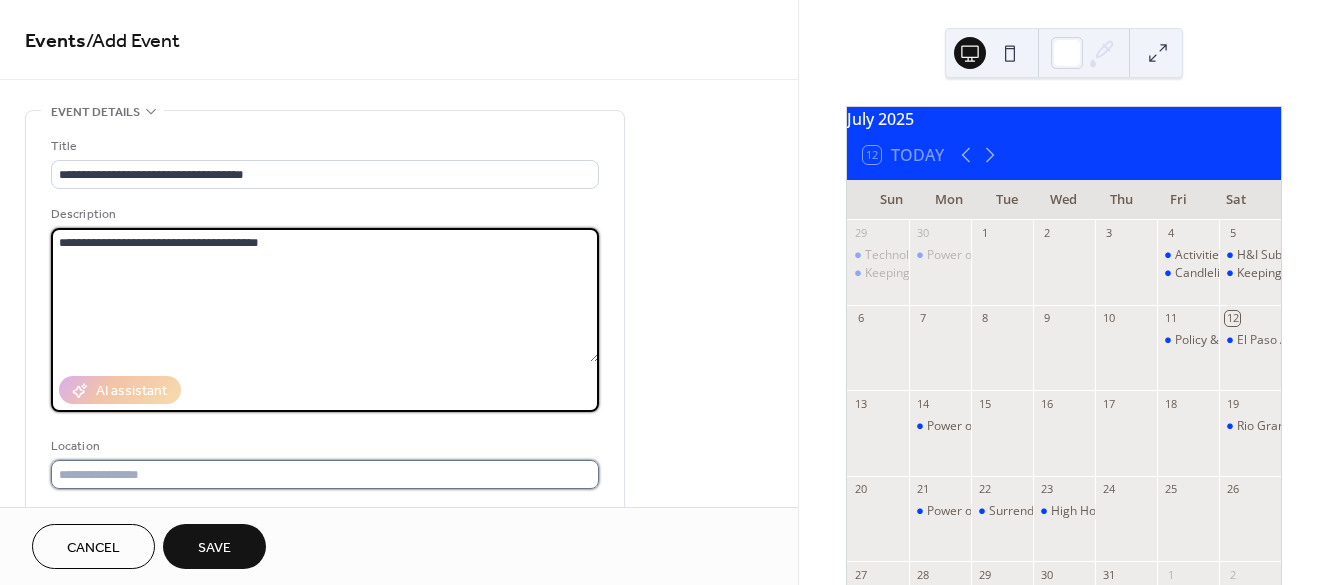 click at bounding box center (325, 474) 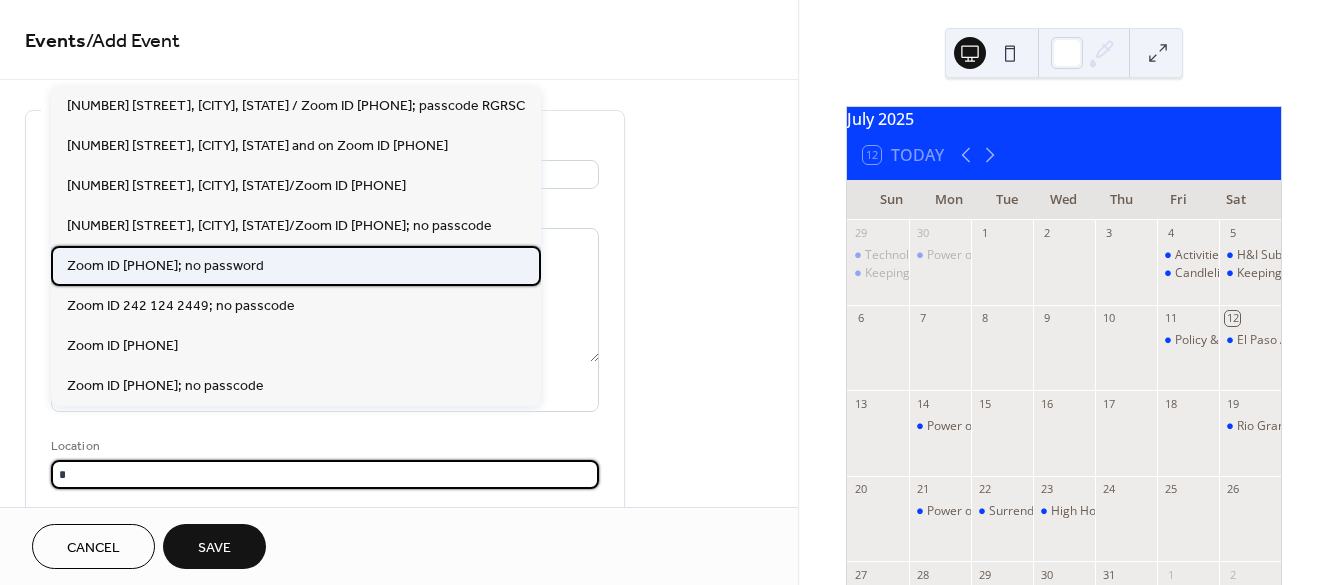 click on "Zoom ID [PHONE]; no password" at bounding box center (165, 265) 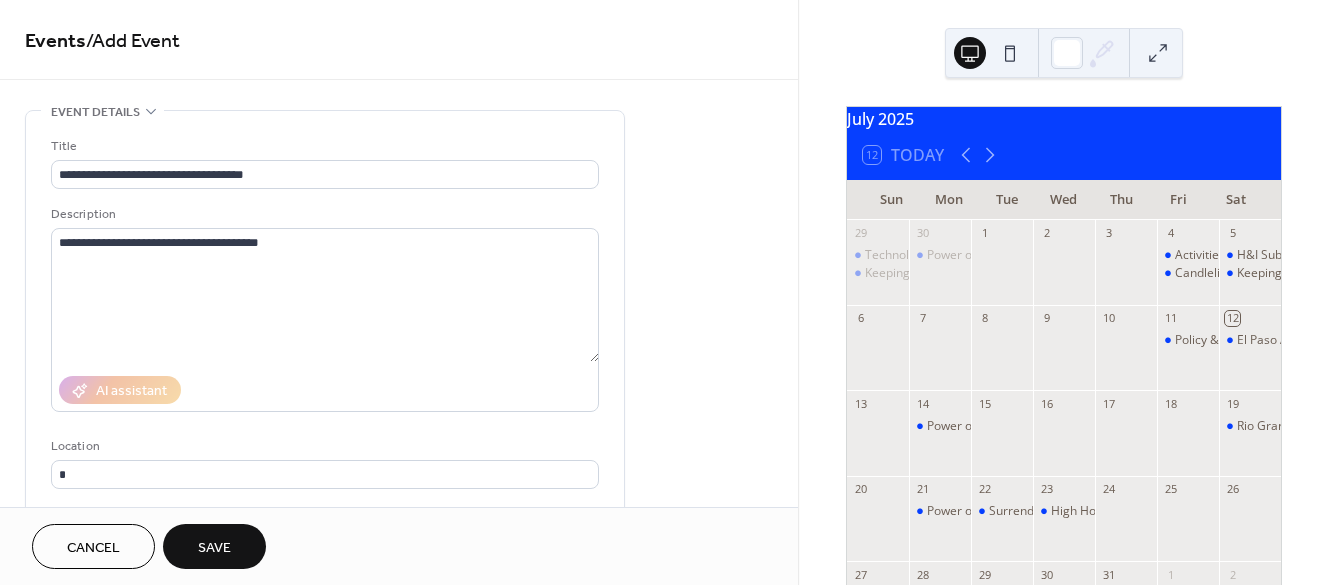 type on "**********" 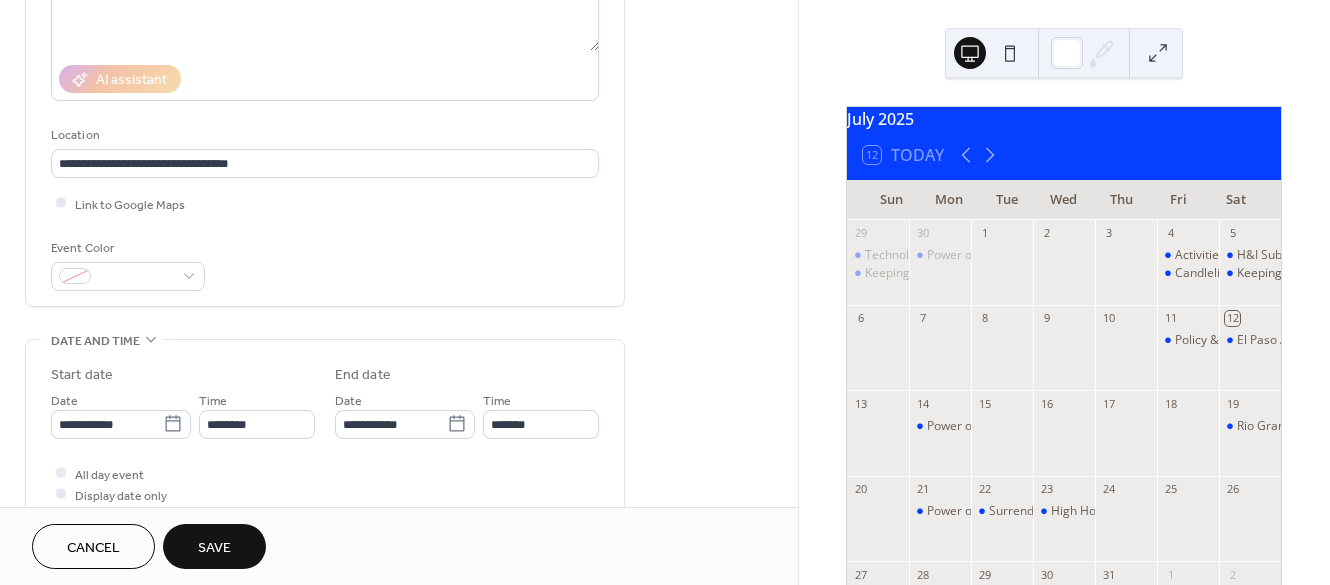 scroll, scrollTop: 347, scrollLeft: 0, axis: vertical 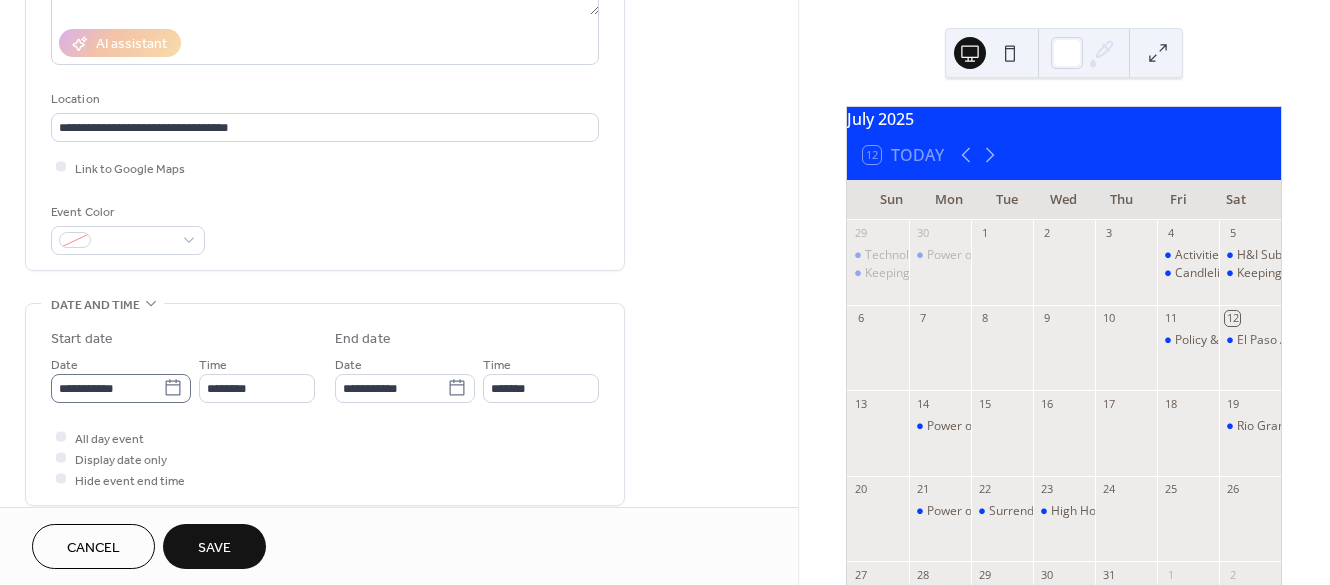 click on "**********" at bounding box center [665, 292] 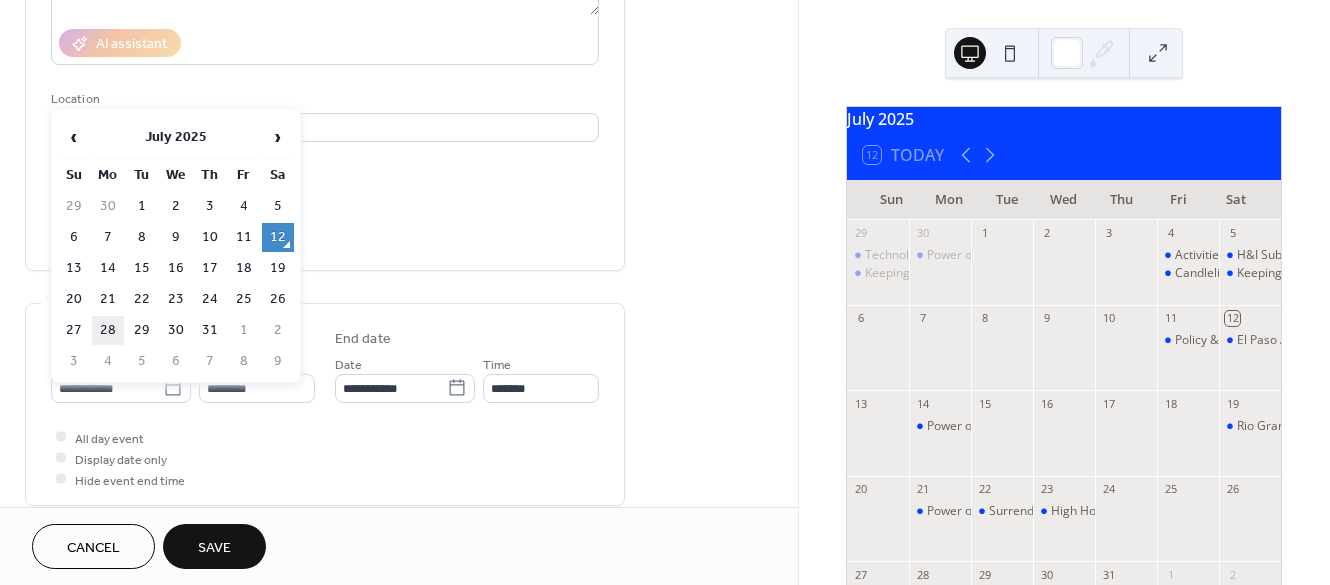 click on "28" at bounding box center [108, 330] 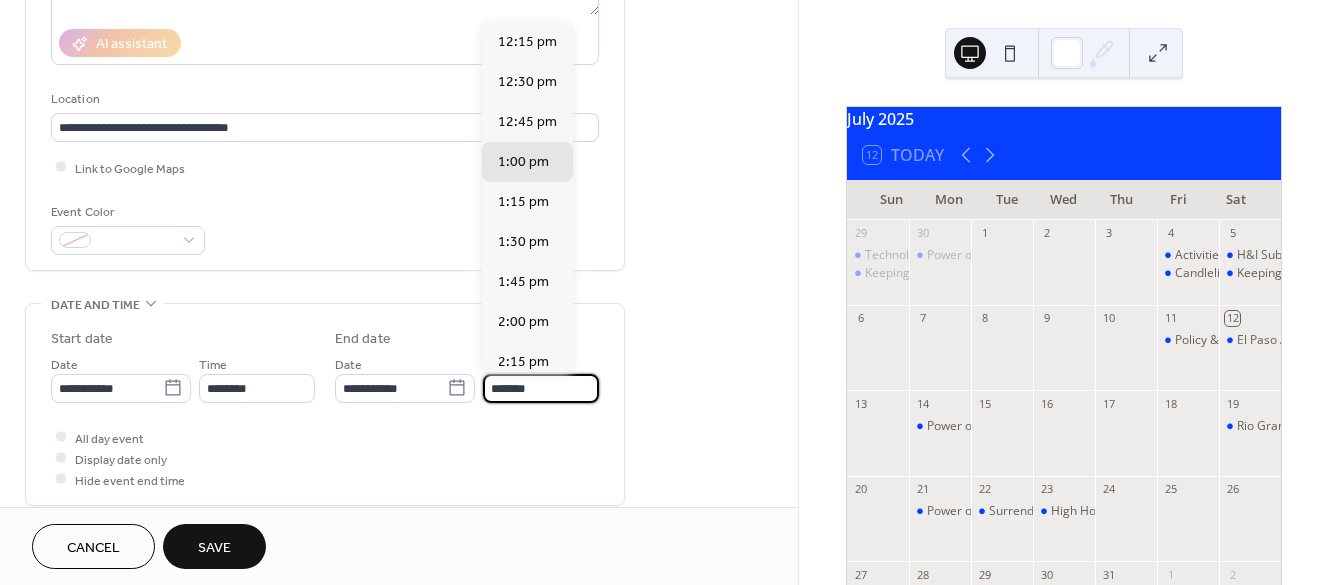 click on "*******" at bounding box center [541, 388] 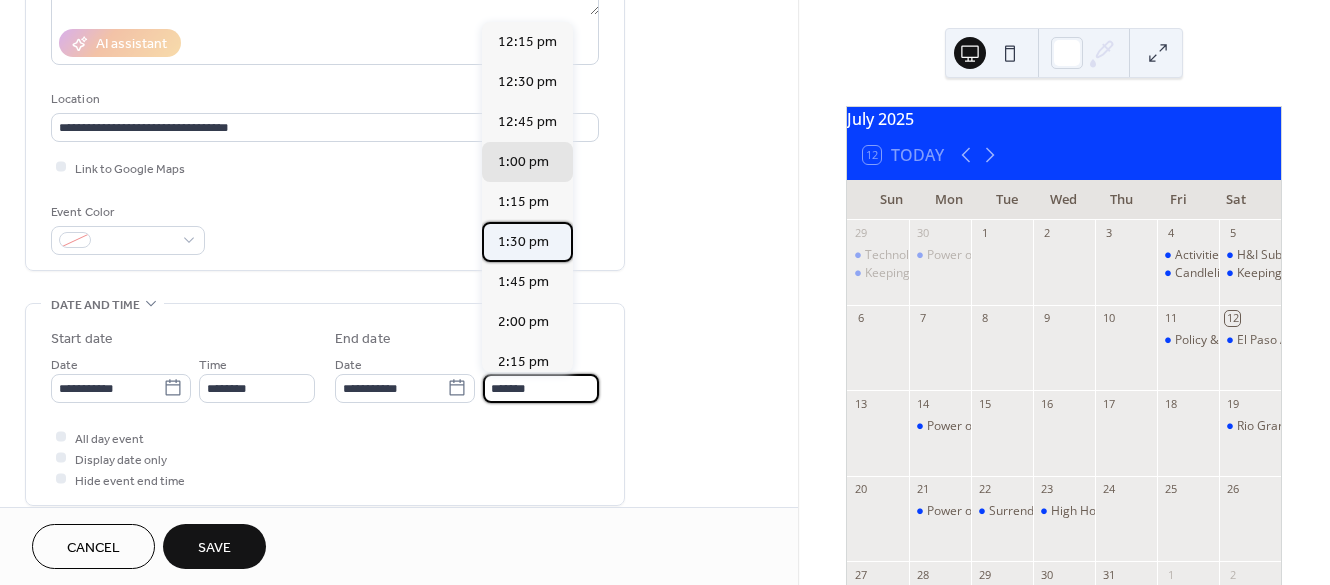 click on "1:30 pm" at bounding box center [523, 242] 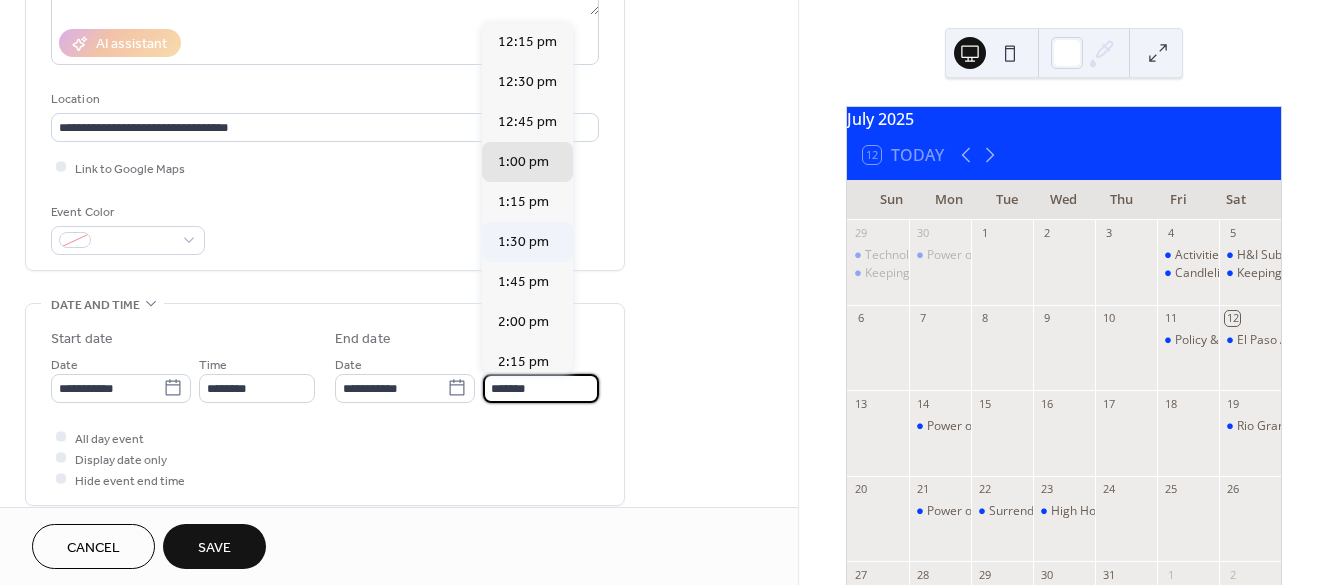 type on "*******" 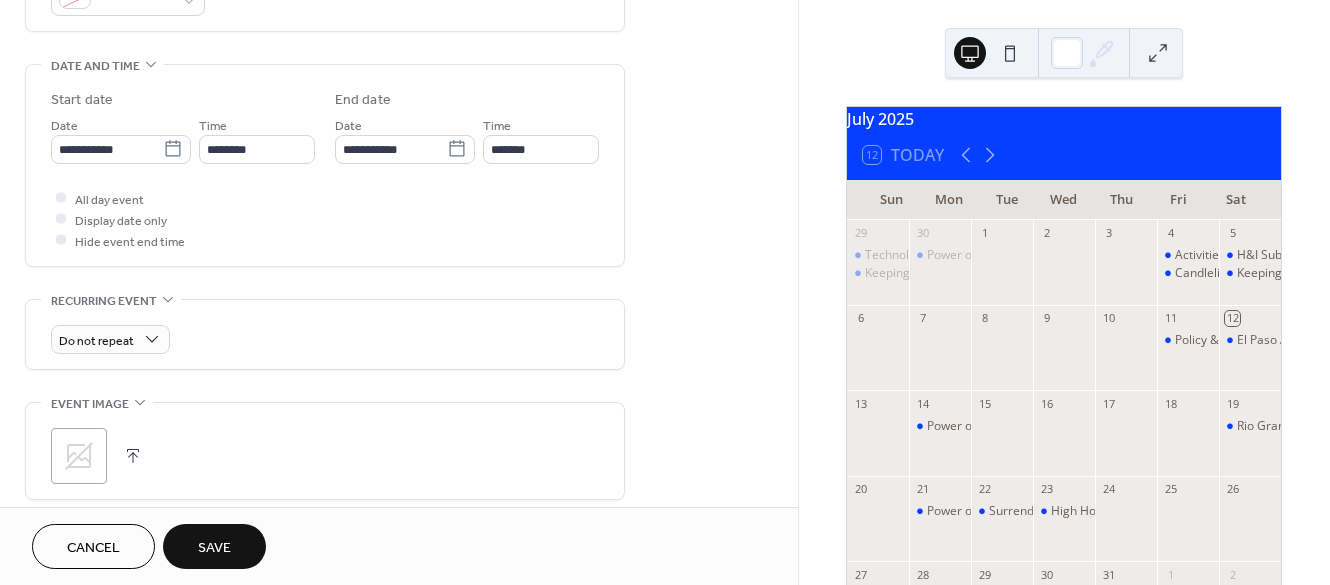 scroll, scrollTop: 599, scrollLeft: 0, axis: vertical 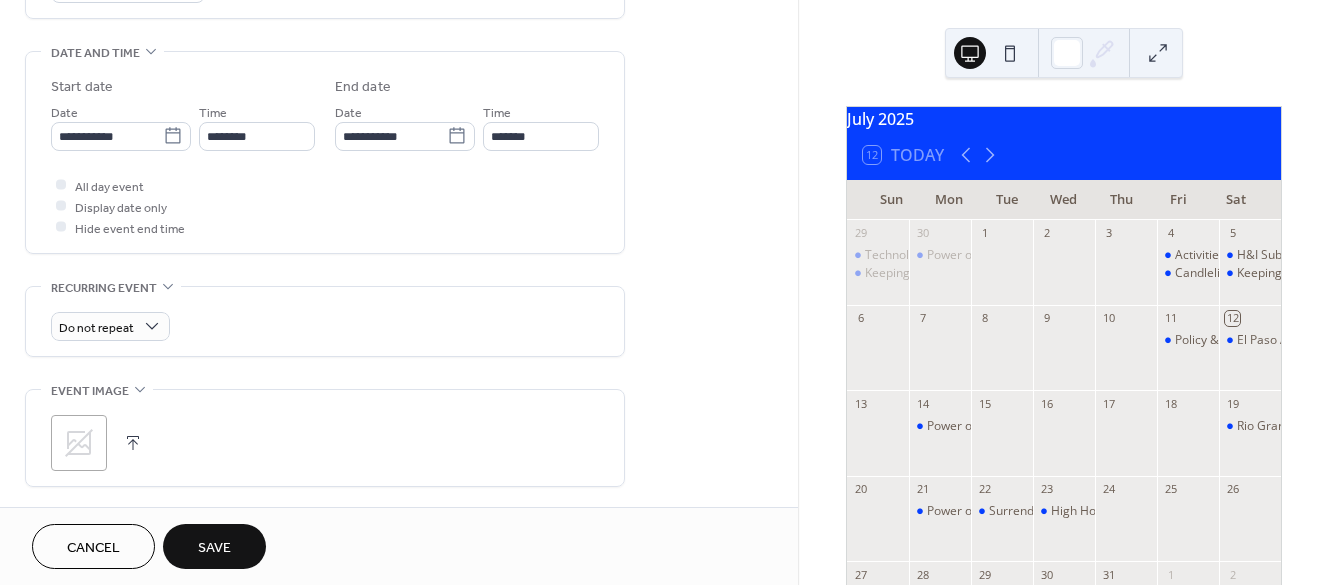 click on "Save" at bounding box center [214, 546] 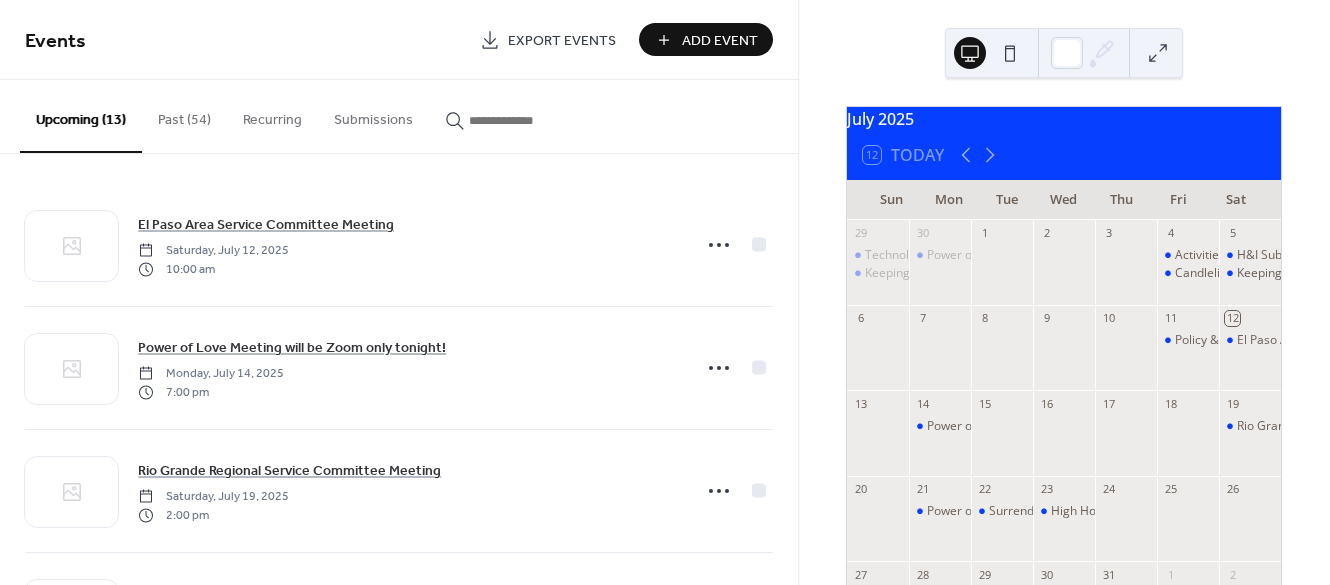 click on "Add Event" at bounding box center (720, 41) 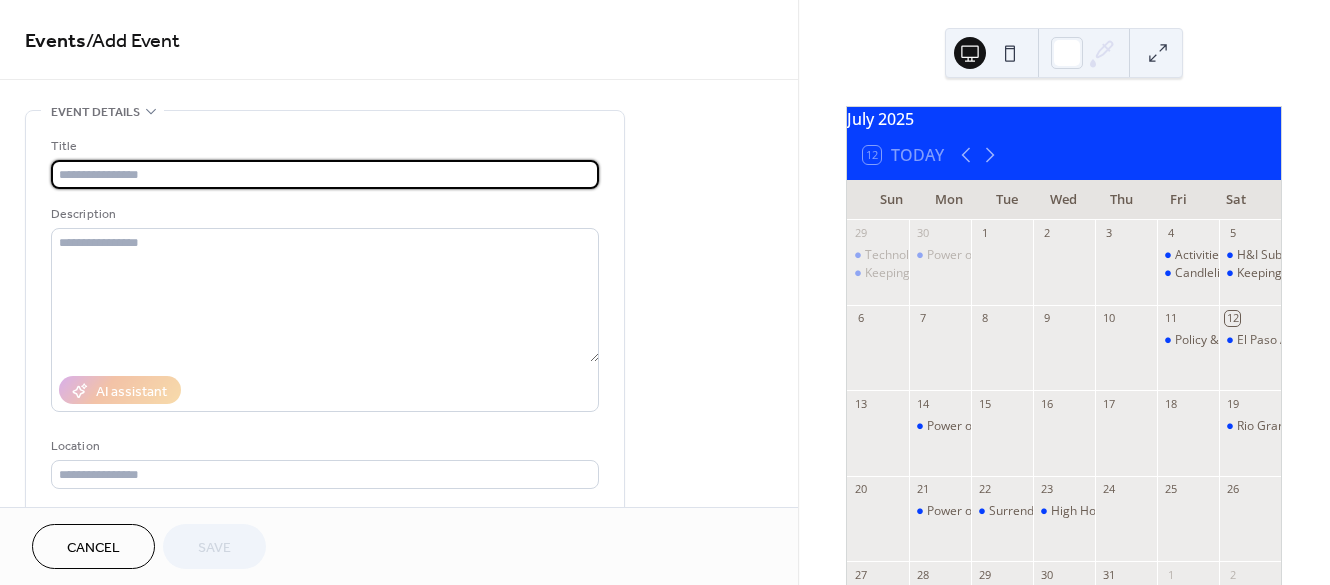 click at bounding box center [325, 174] 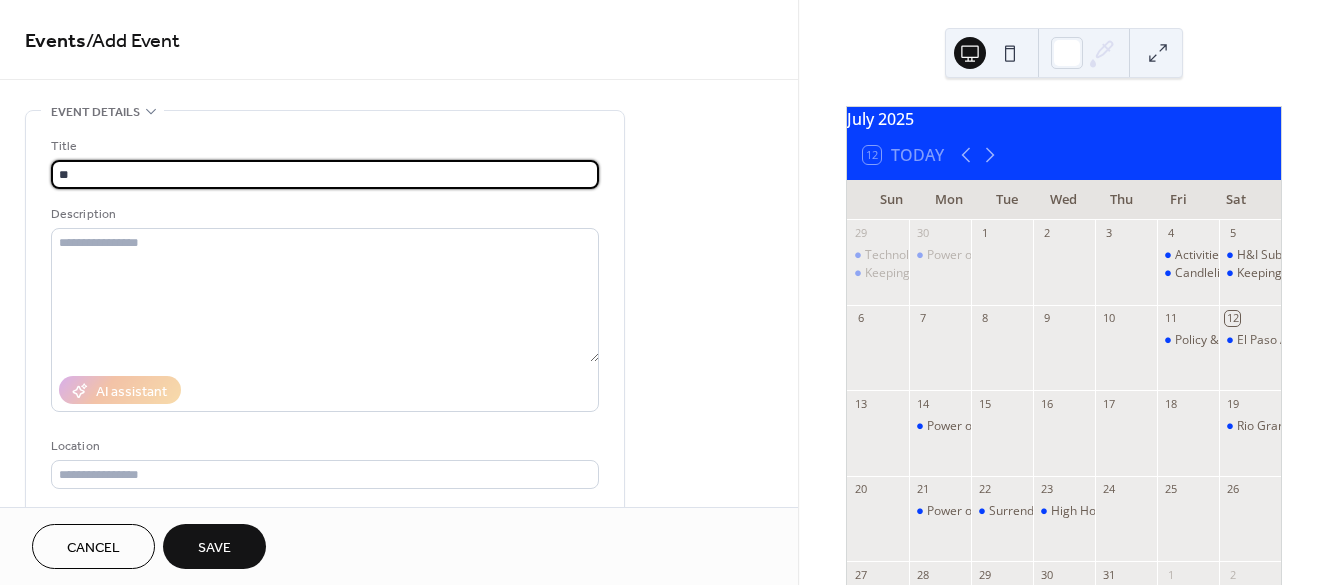 type on "*" 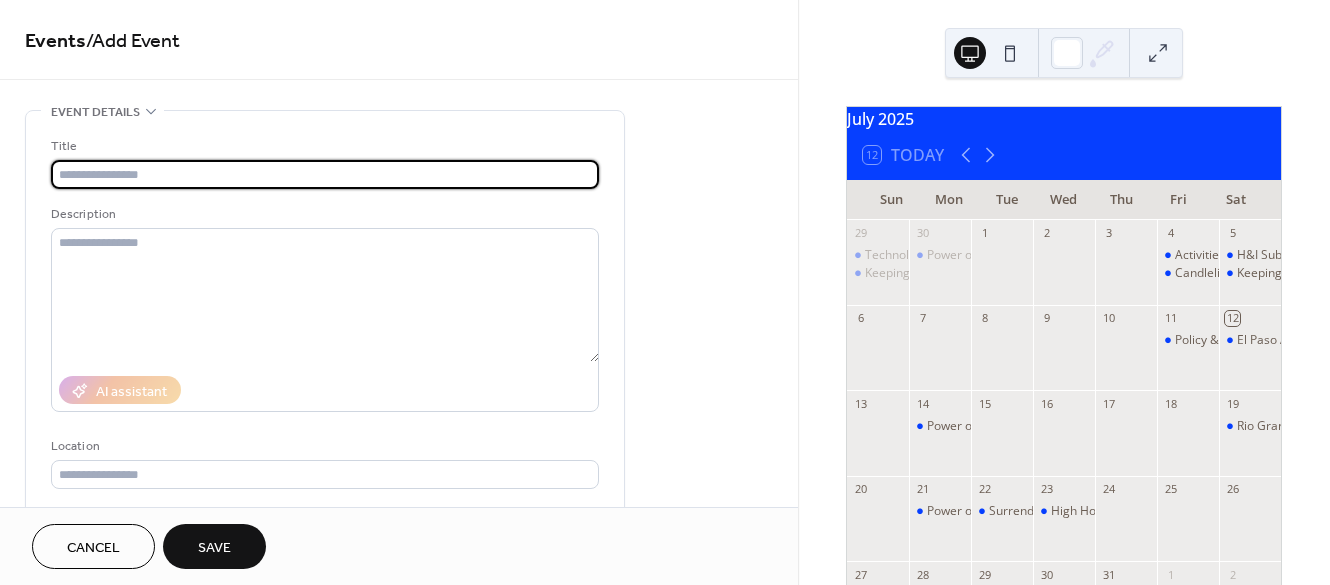 click at bounding box center [325, 174] 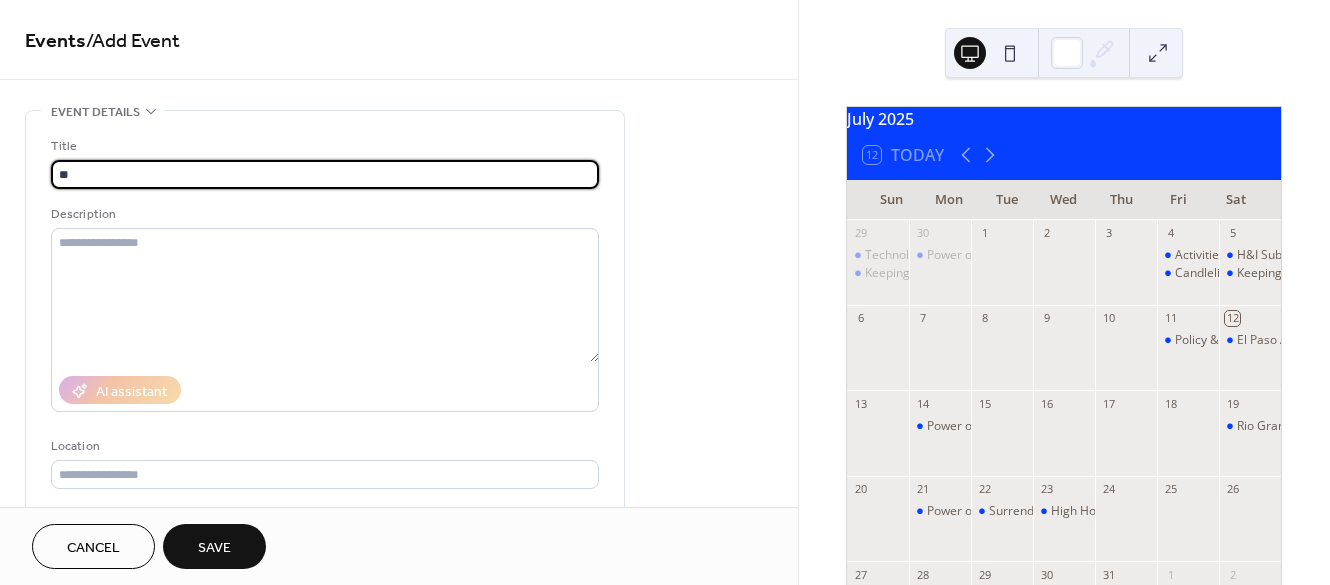 type on "*" 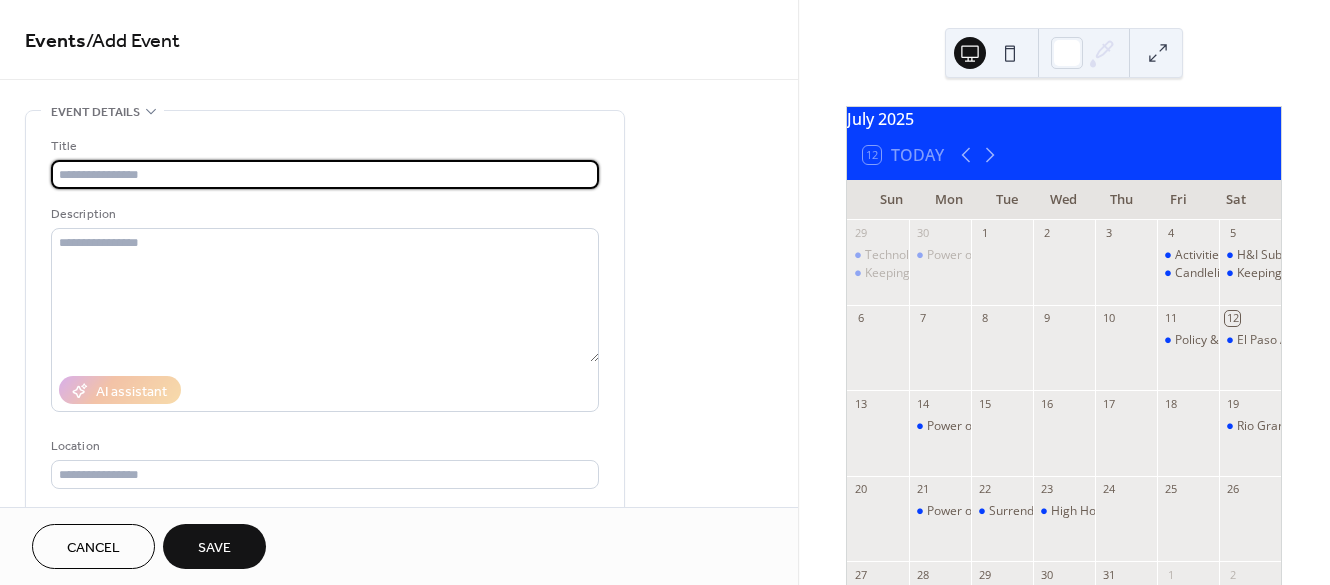 type on "*" 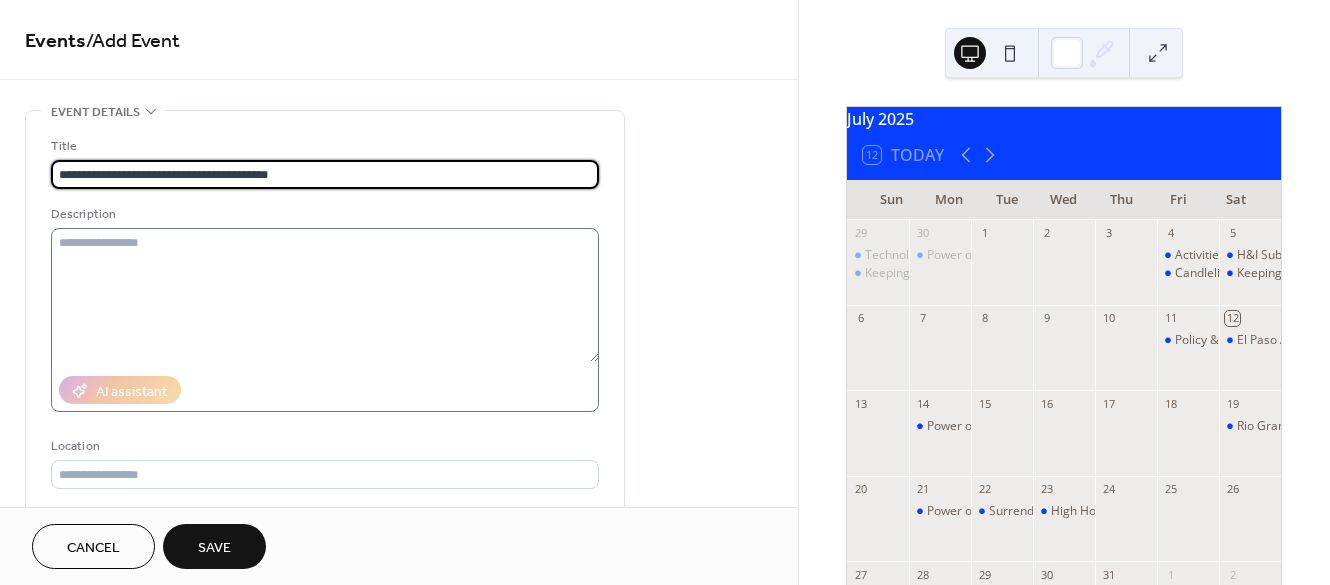 type on "**********" 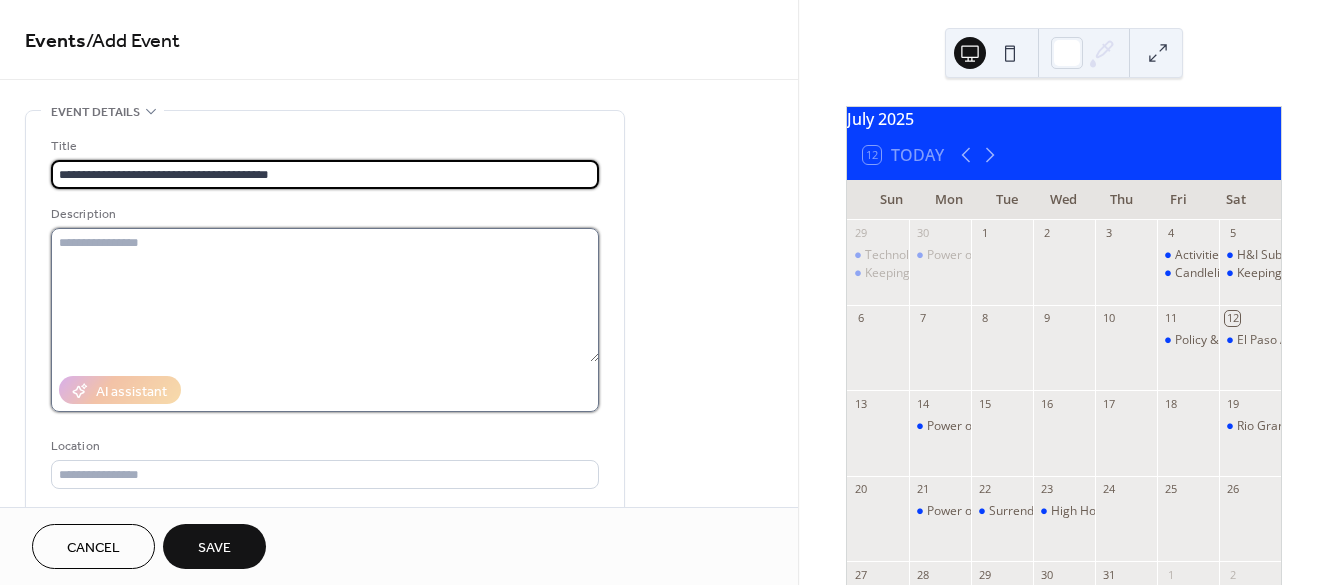 click at bounding box center (325, 295) 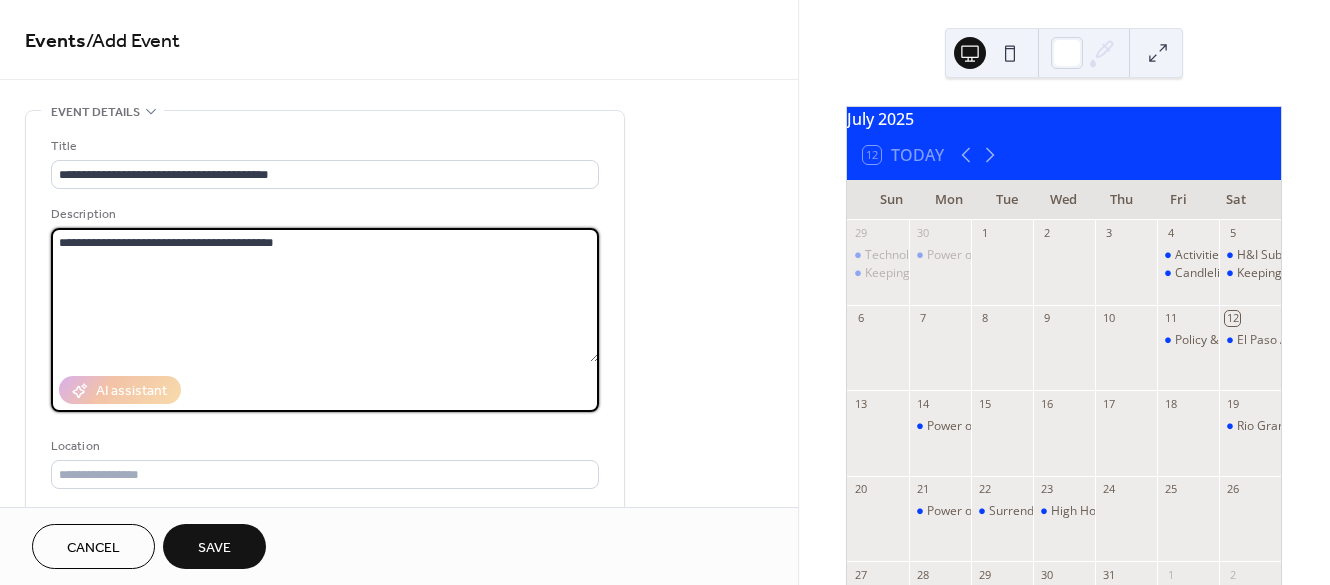 click on "**********" at bounding box center (325, 295) 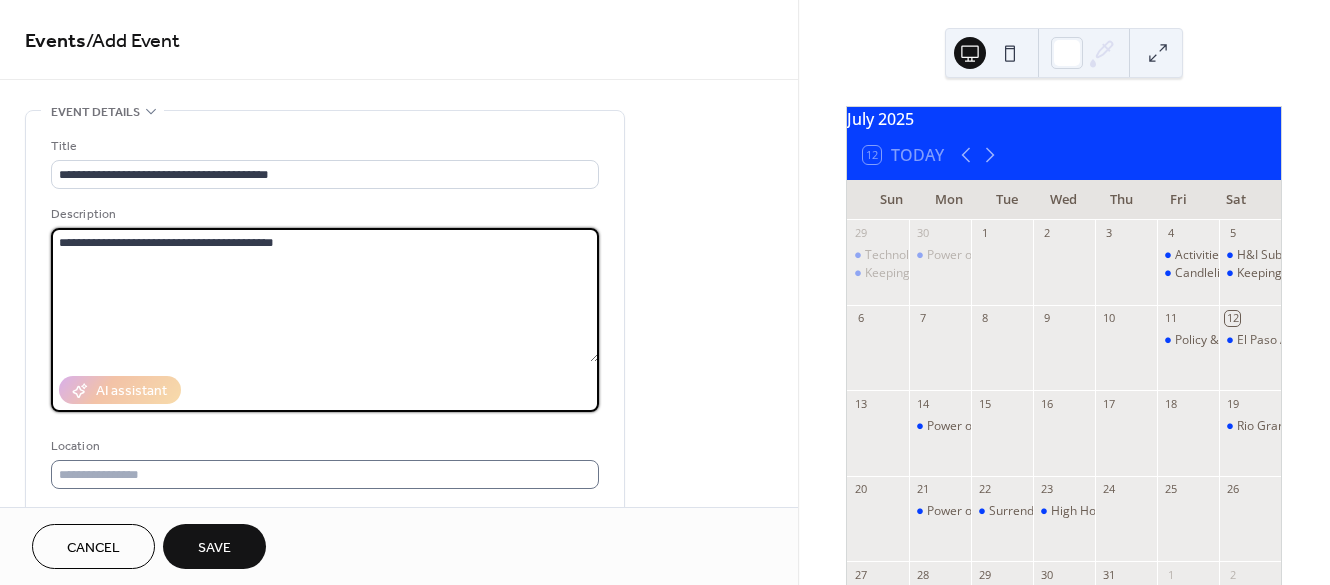 type on "**********" 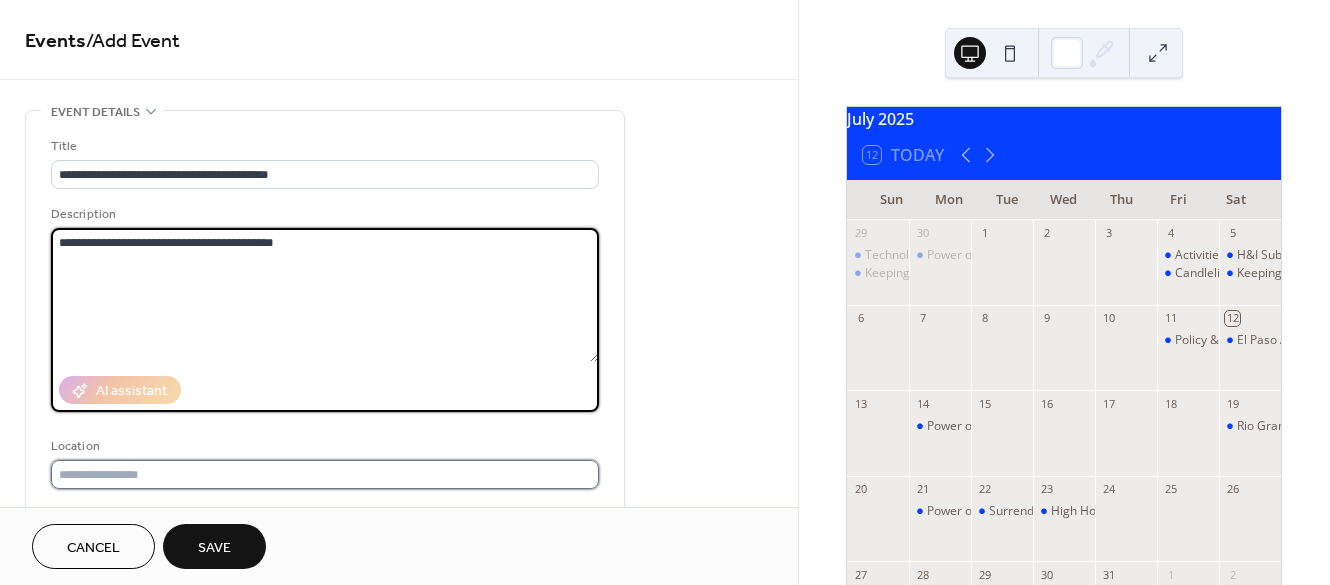 click at bounding box center [325, 474] 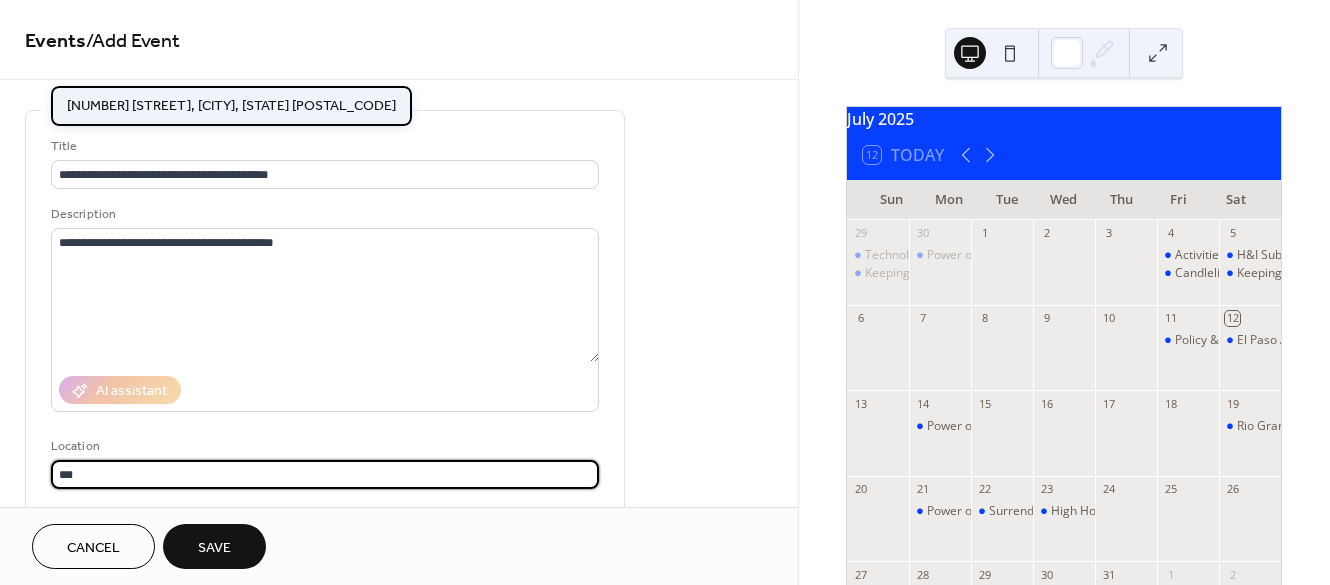 click on "[NUMBER] [STREET], [CITY], [STATE]  [POSTAL_CODE]" at bounding box center [231, 105] 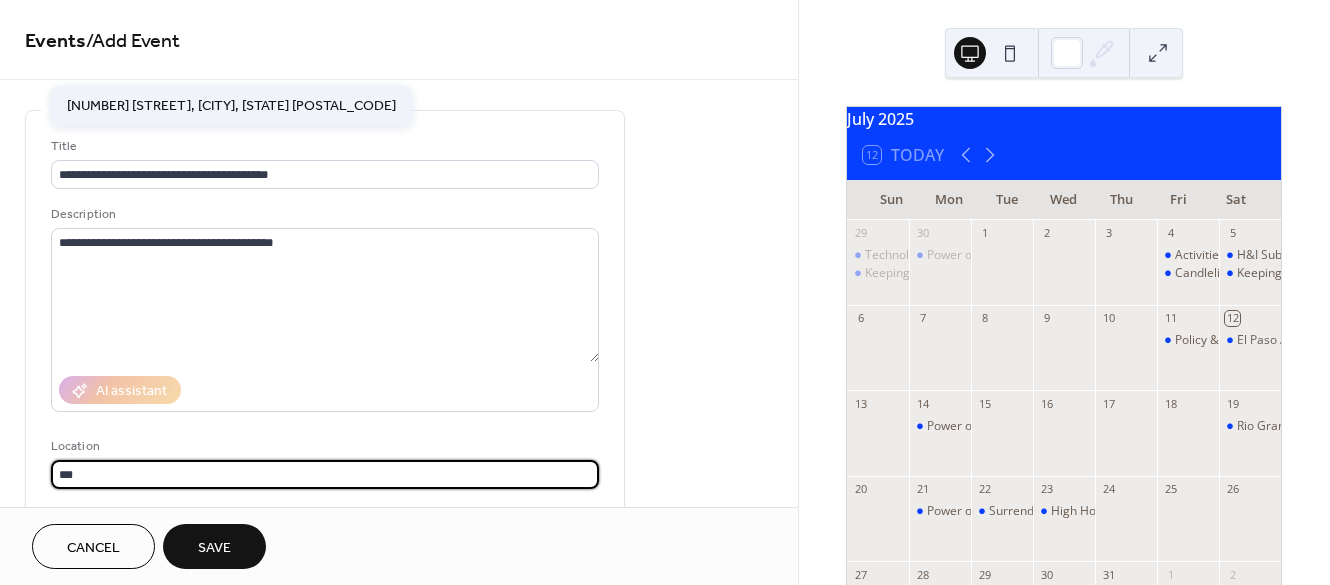 type on "**********" 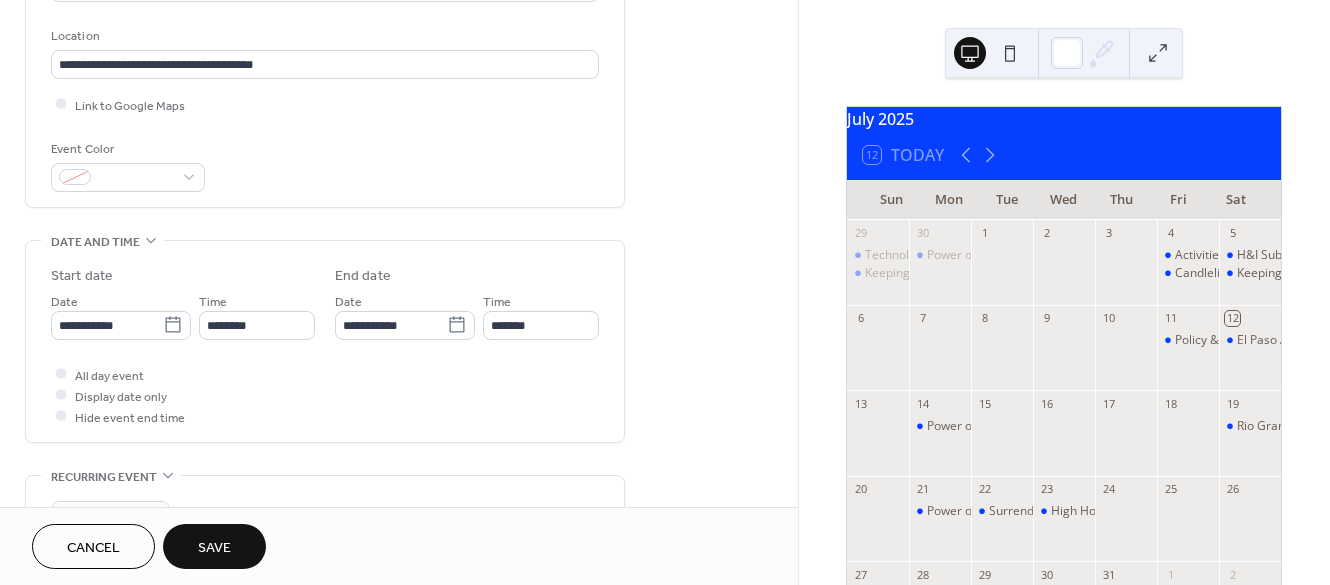 scroll, scrollTop: 418, scrollLeft: 0, axis: vertical 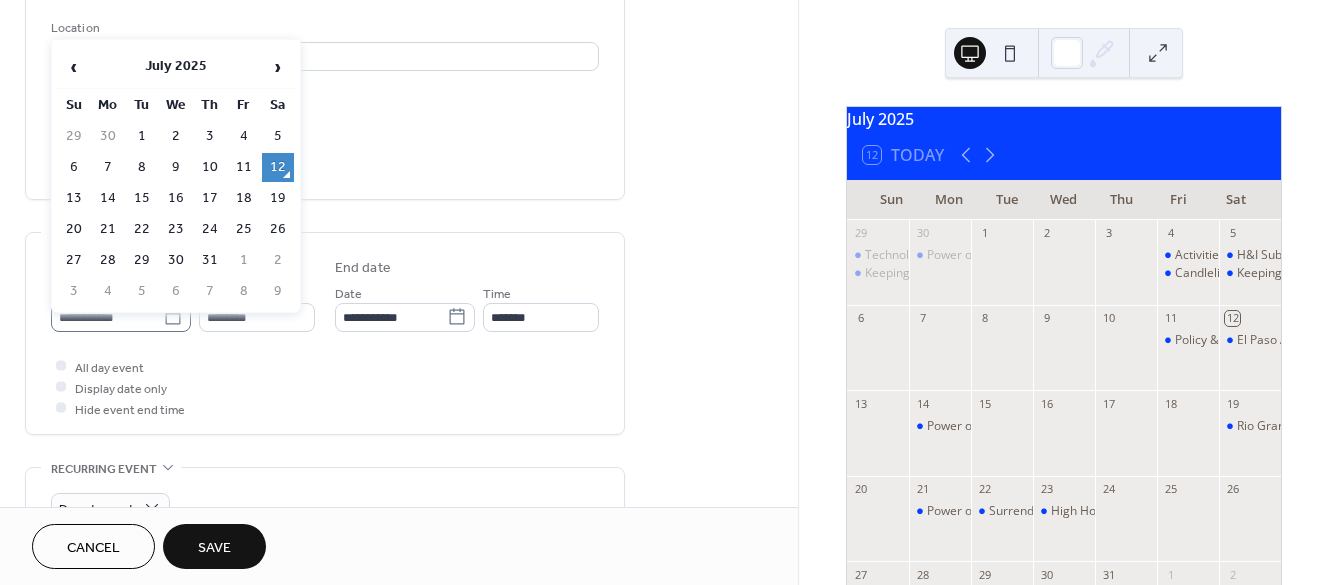 click 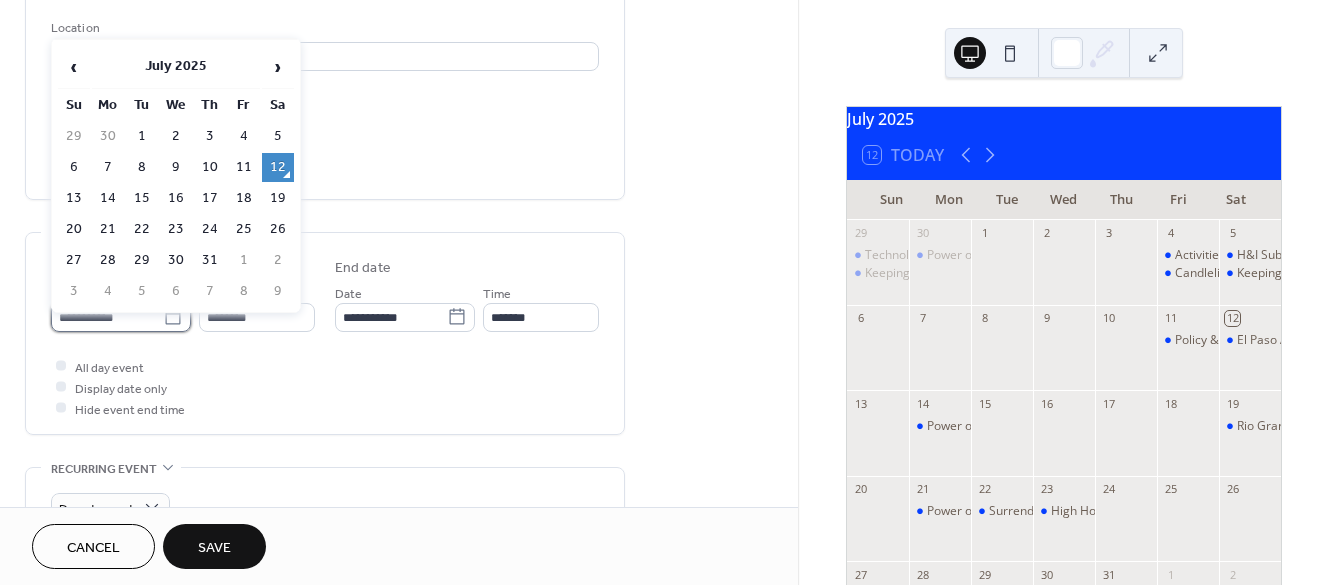 click on "**********" at bounding box center (107, 317) 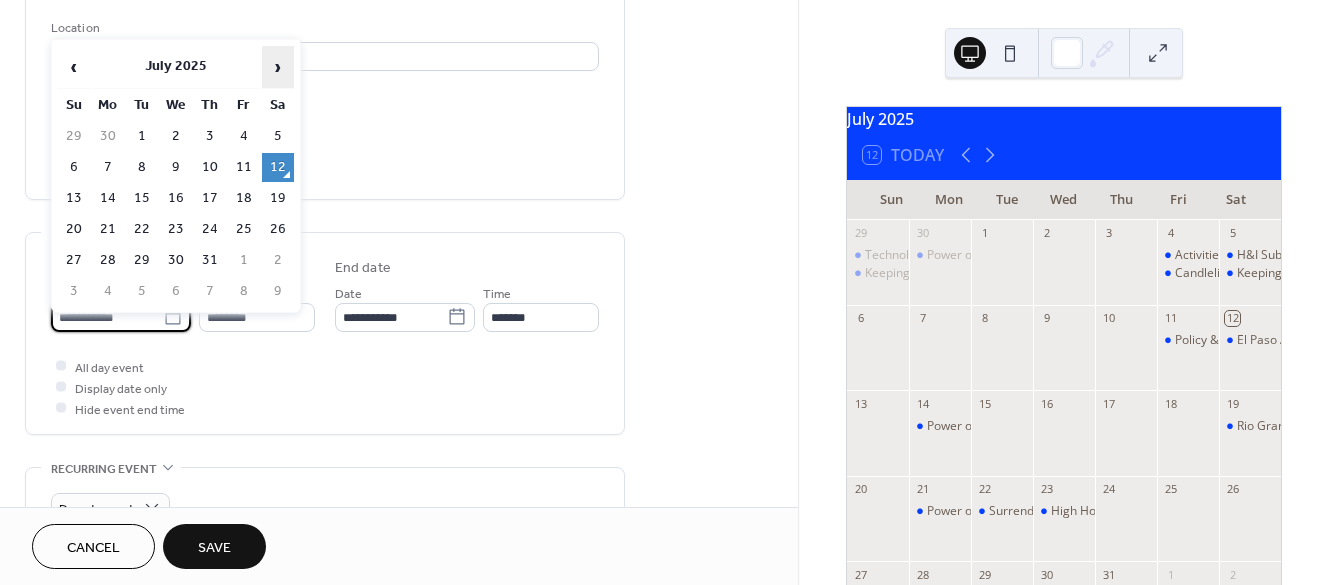 click on "›" at bounding box center [278, 67] 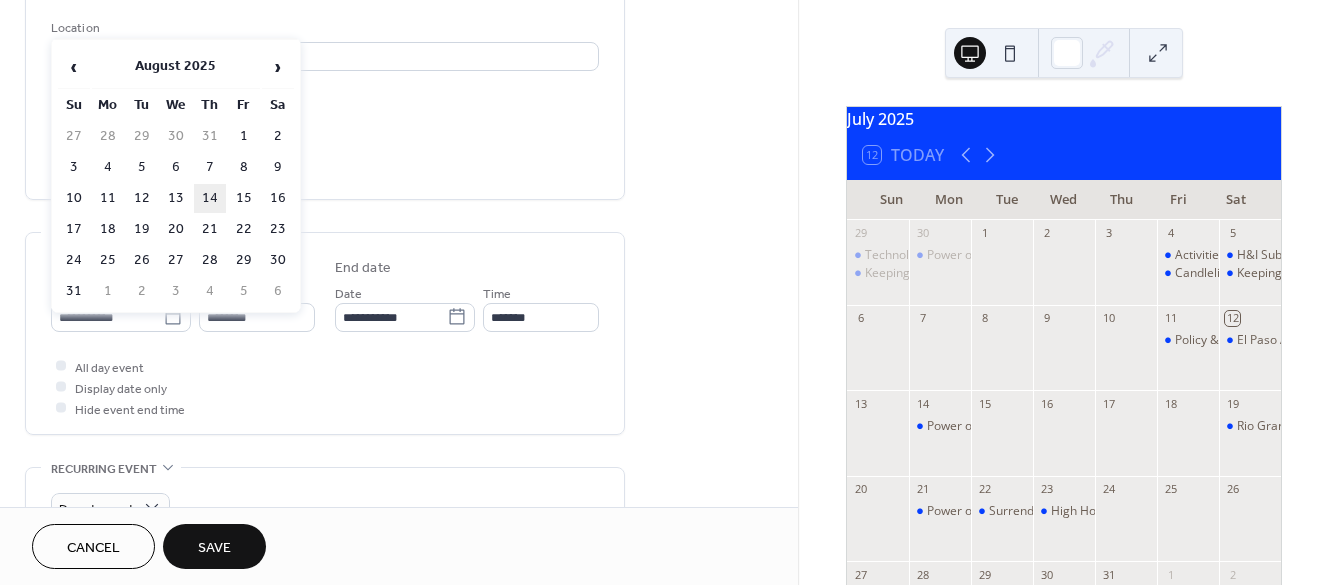 click on "14" at bounding box center (210, 198) 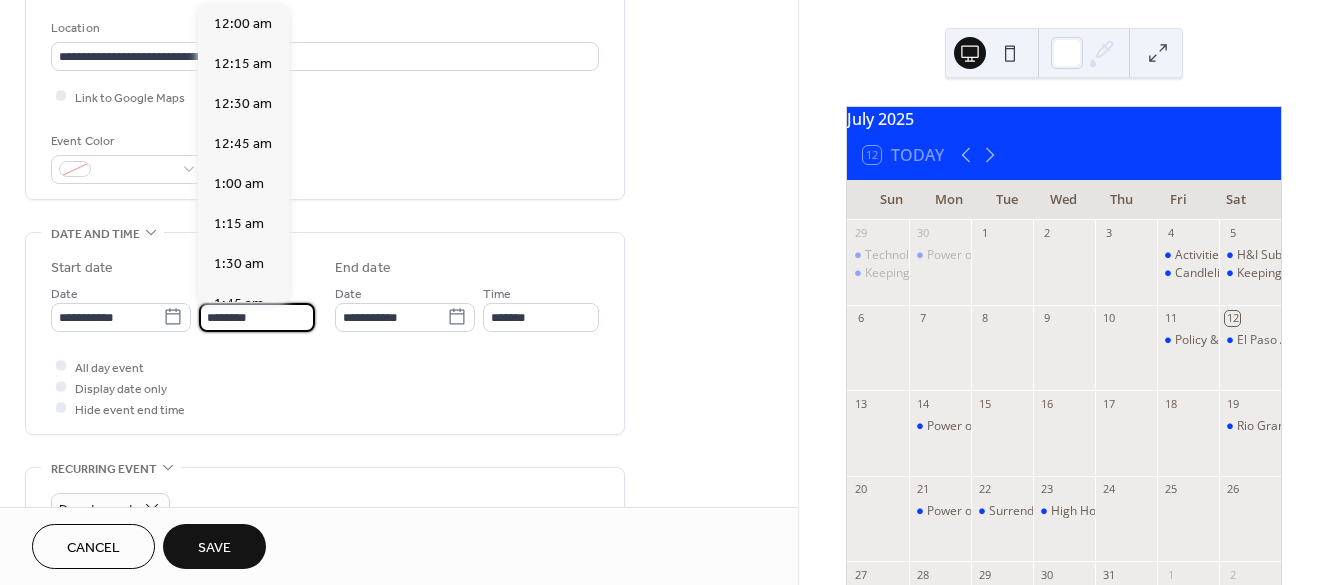 click on "********" at bounding box center (257, 317) 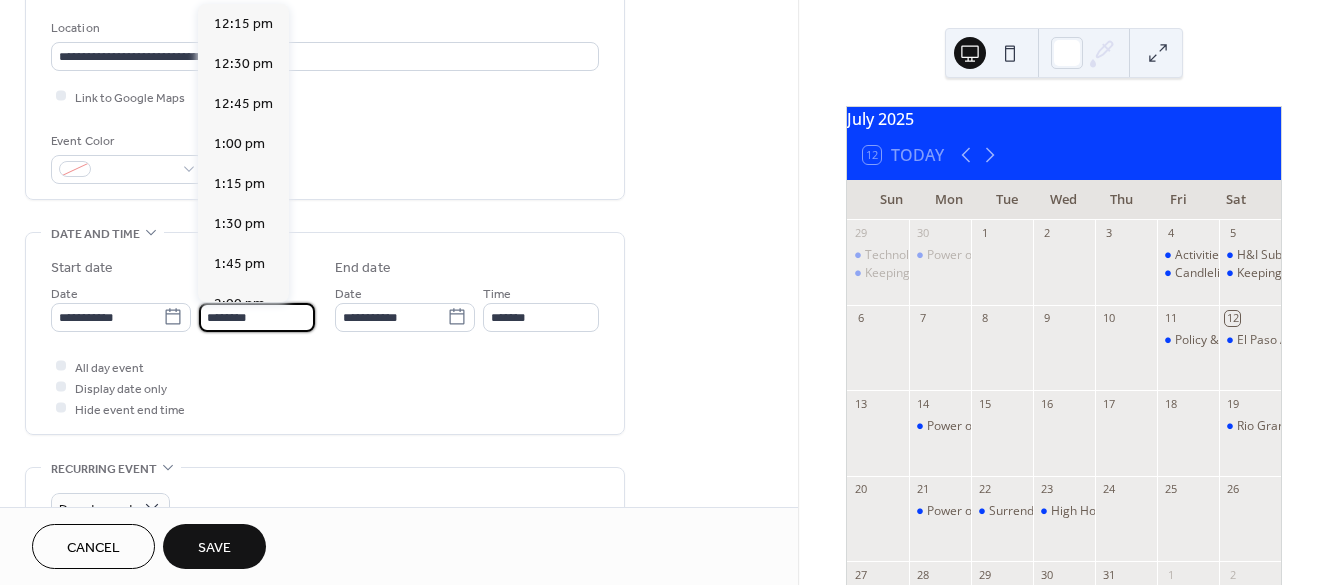 scroll, scrollTop: 2221, scrollLeft: 0, axis: vertical 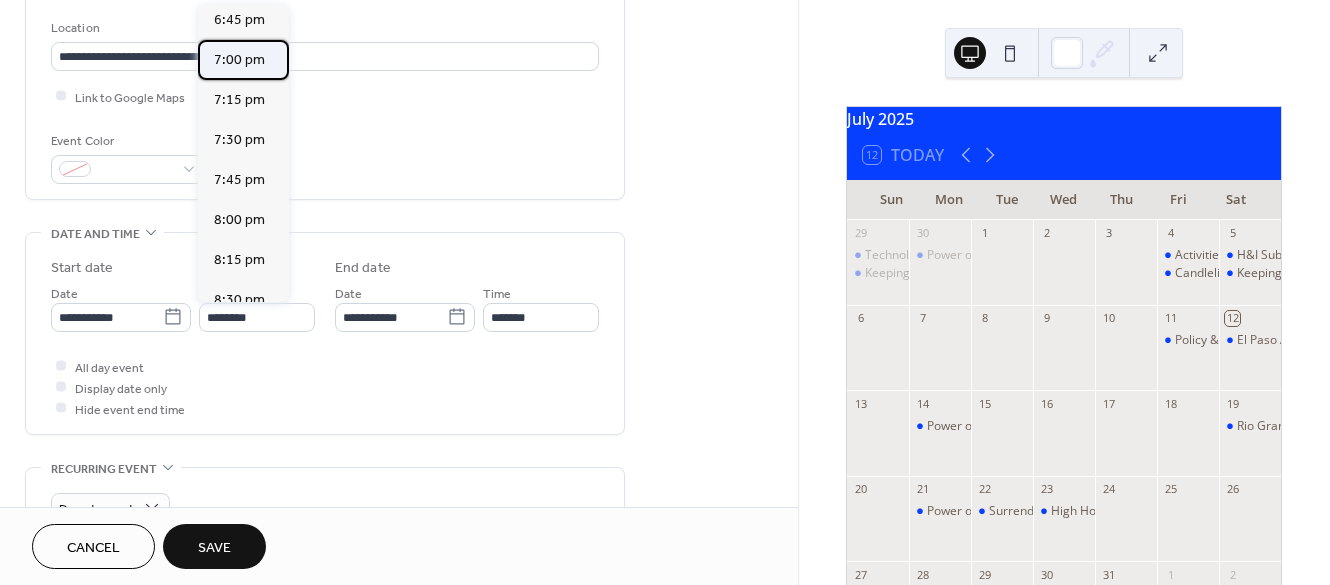 click on "7:00 pm" at bounding box center (239, 60) 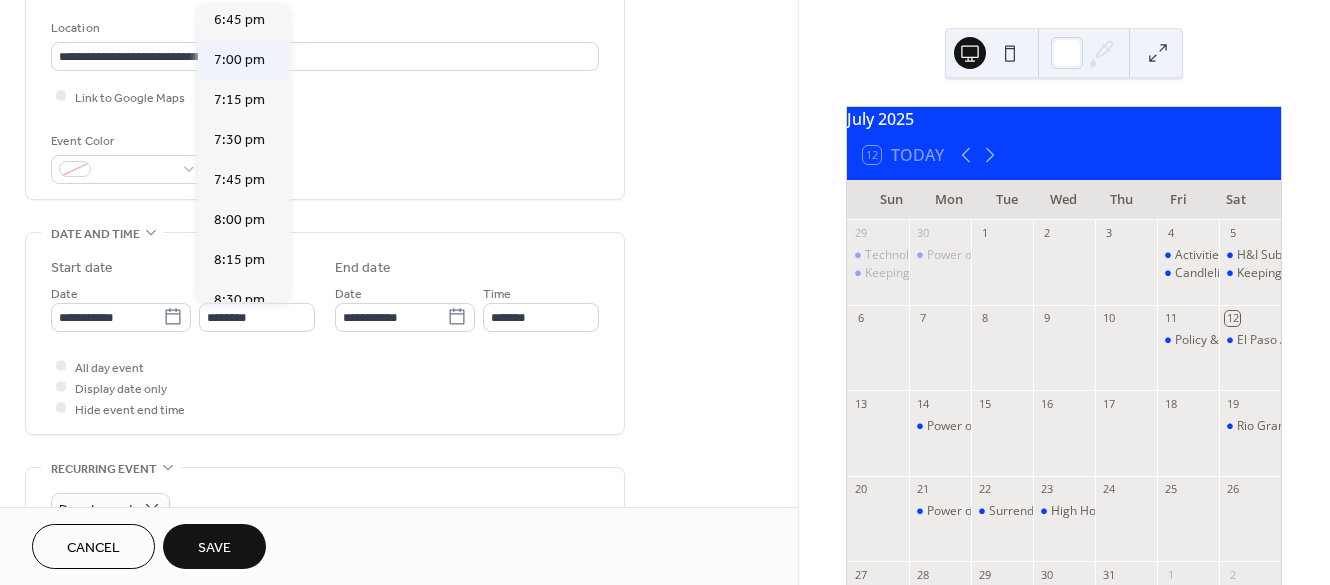 type on "*******" 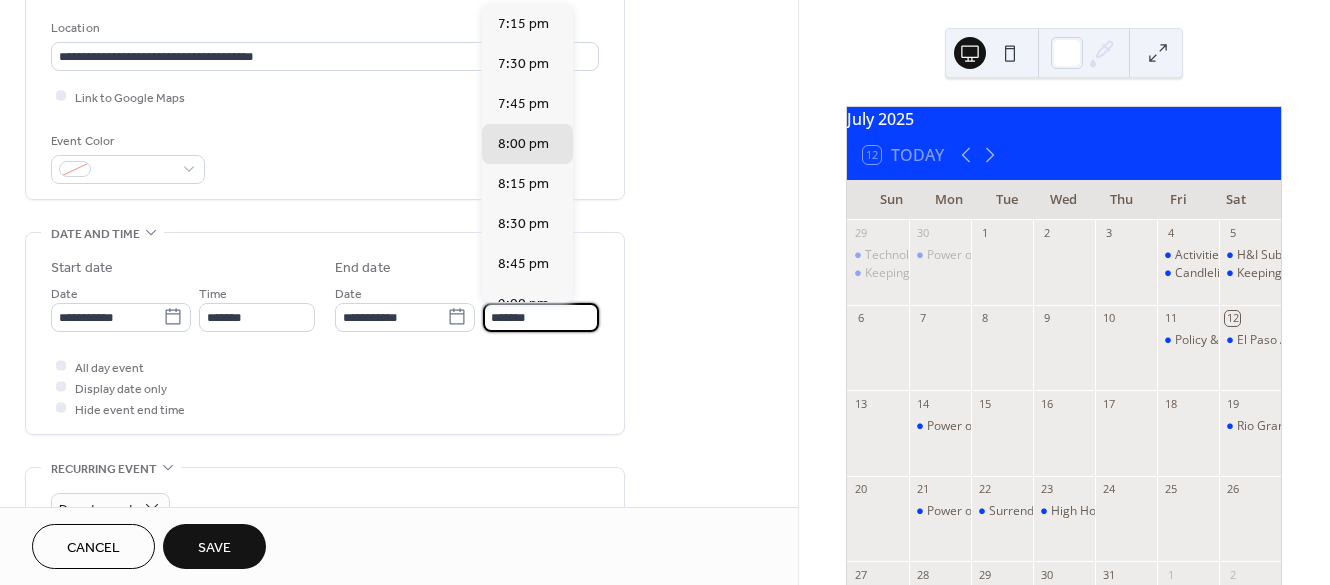 click on "*******" at bounding box center (541, 317) 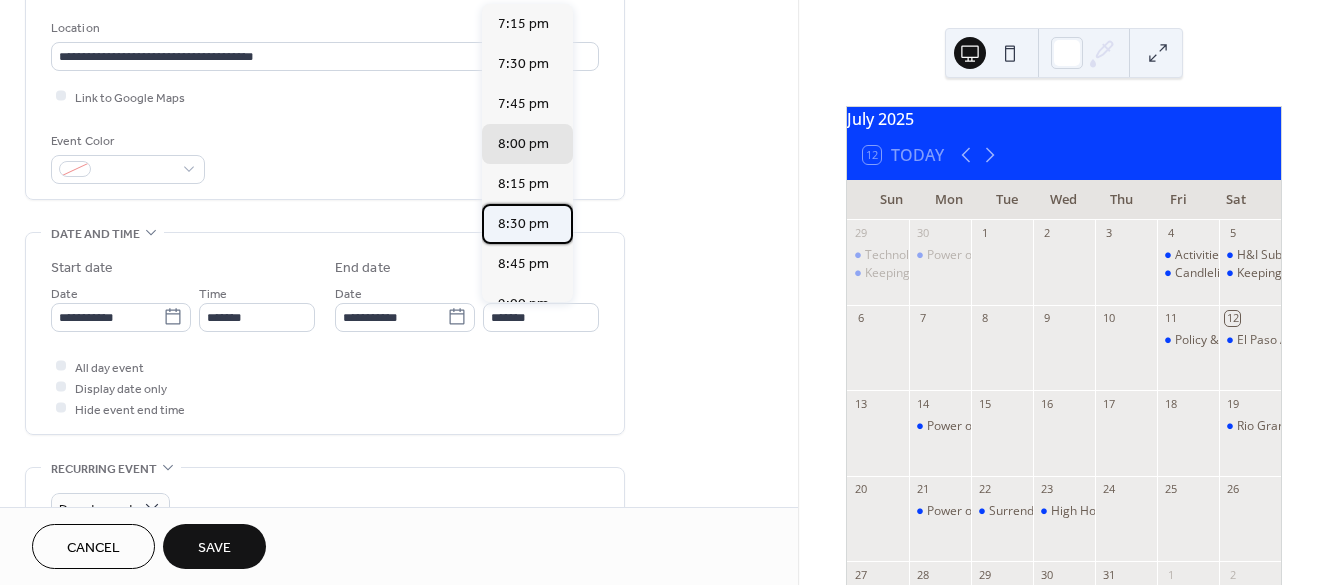 click on "8:30 pm" at bounding box center (523, 224) 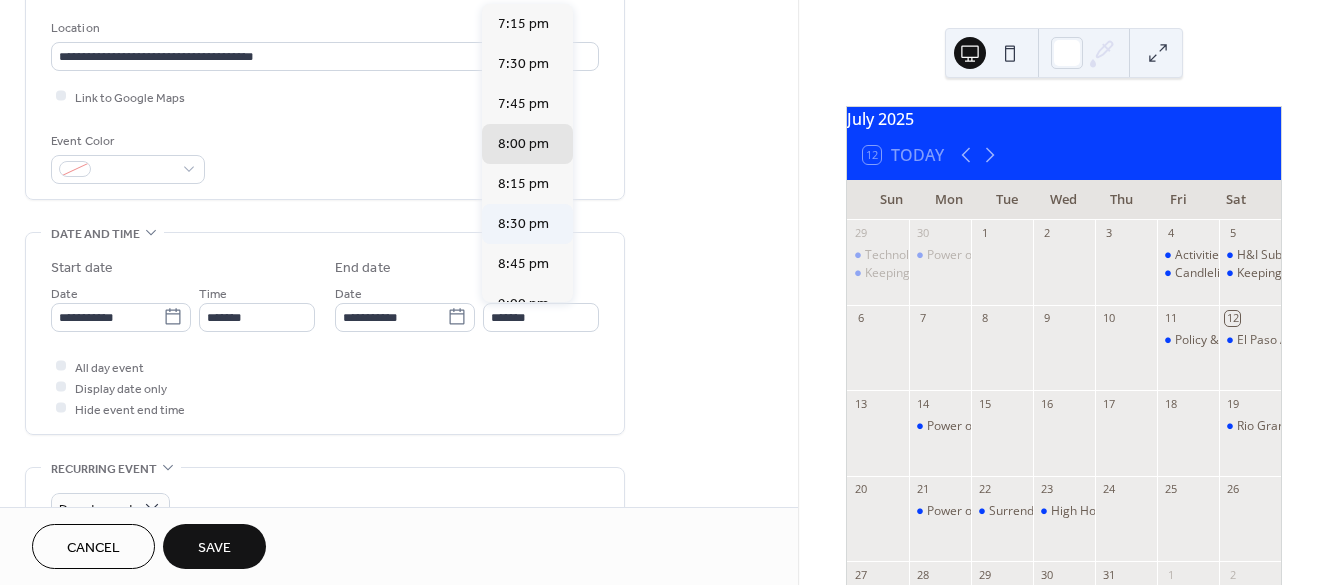 type on "*******" 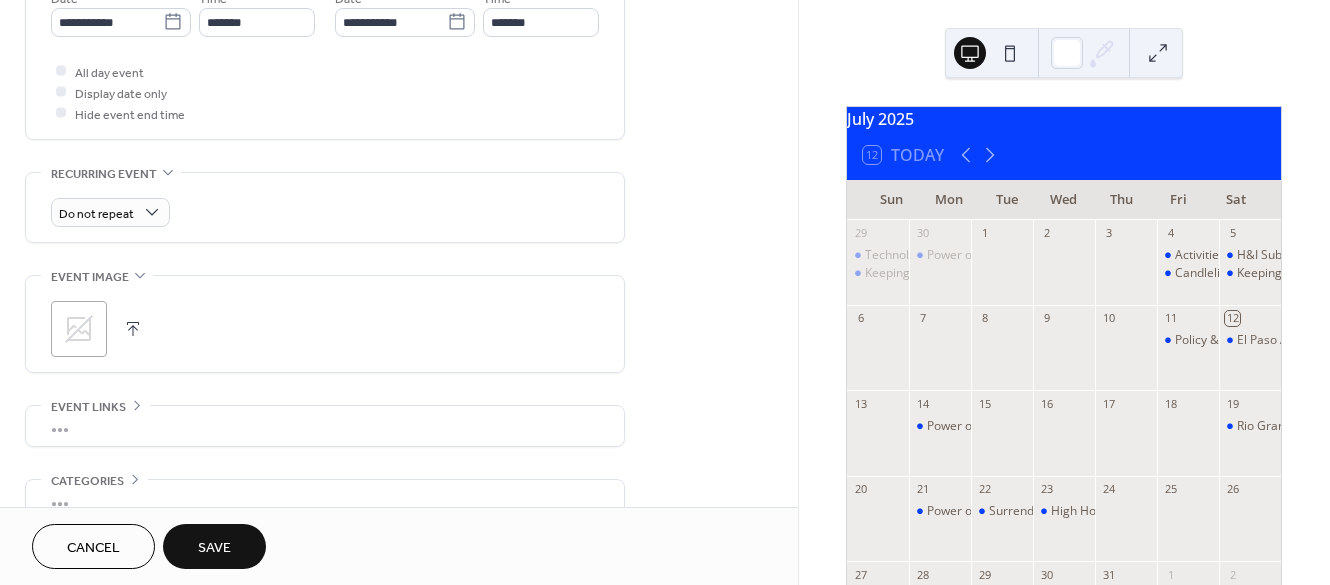scroll, scrollTop: 743, scrollLeft: 0, axis: vertical 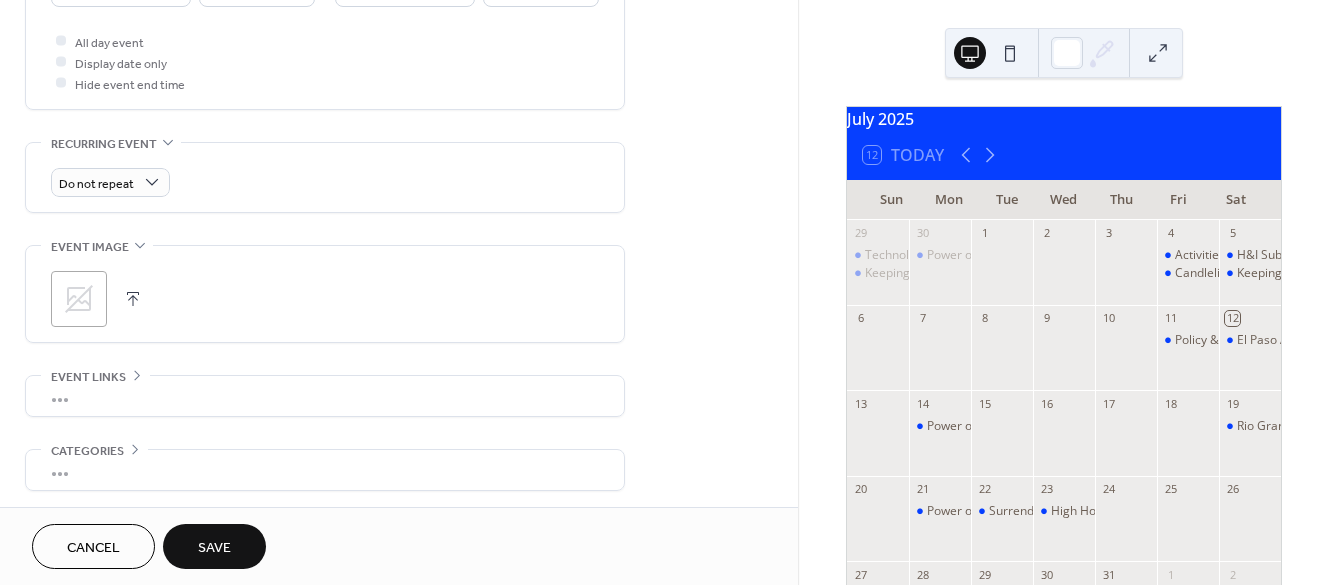 click on "Save" at bounding box center (214, 546) 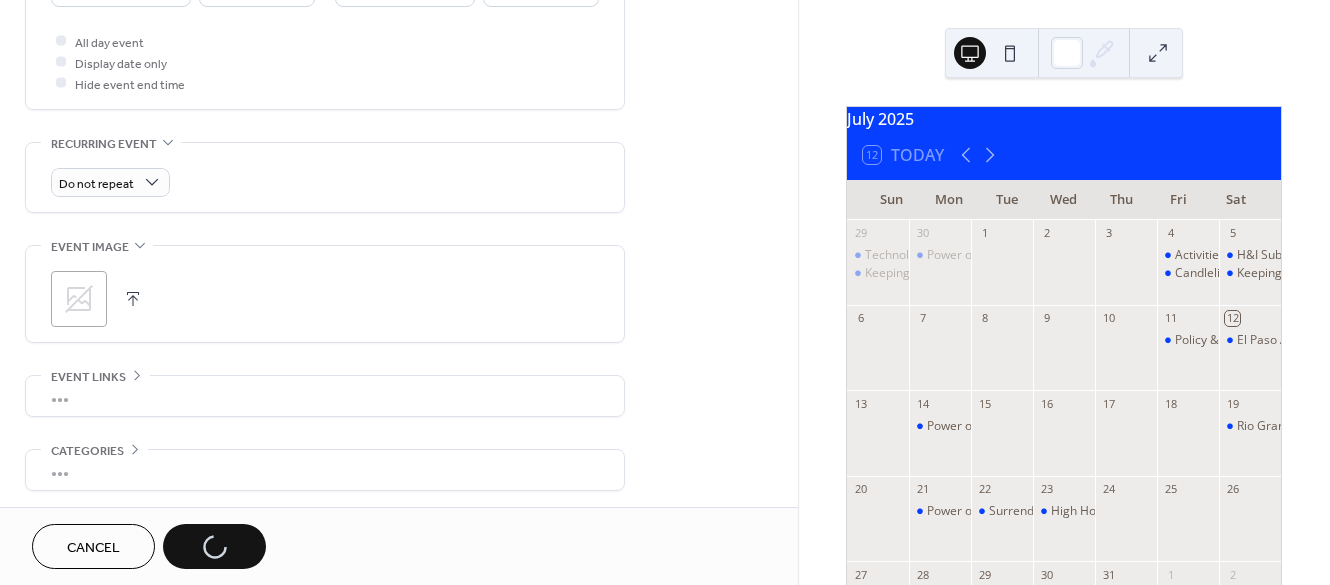 scroll, scrollTop: 814, scrollLeft: 0, axis: vertical 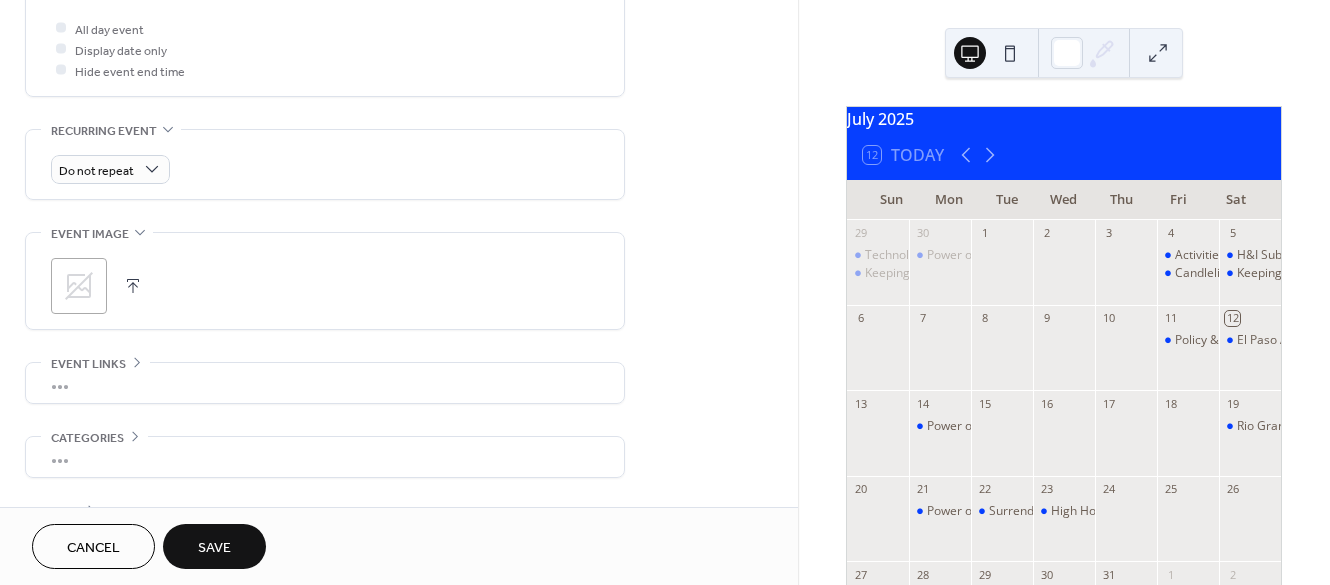 click on "**********" at bounding box center [399, -73] 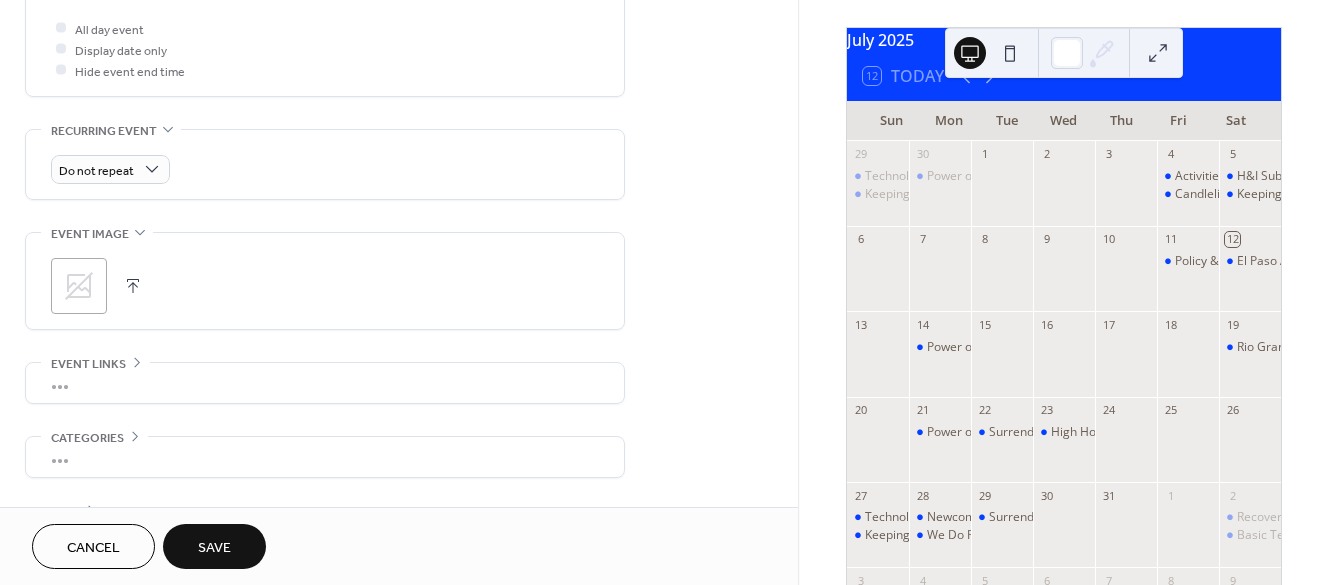 scroll, scrollTop: 54, scrollLeft: 0, axis: vertical 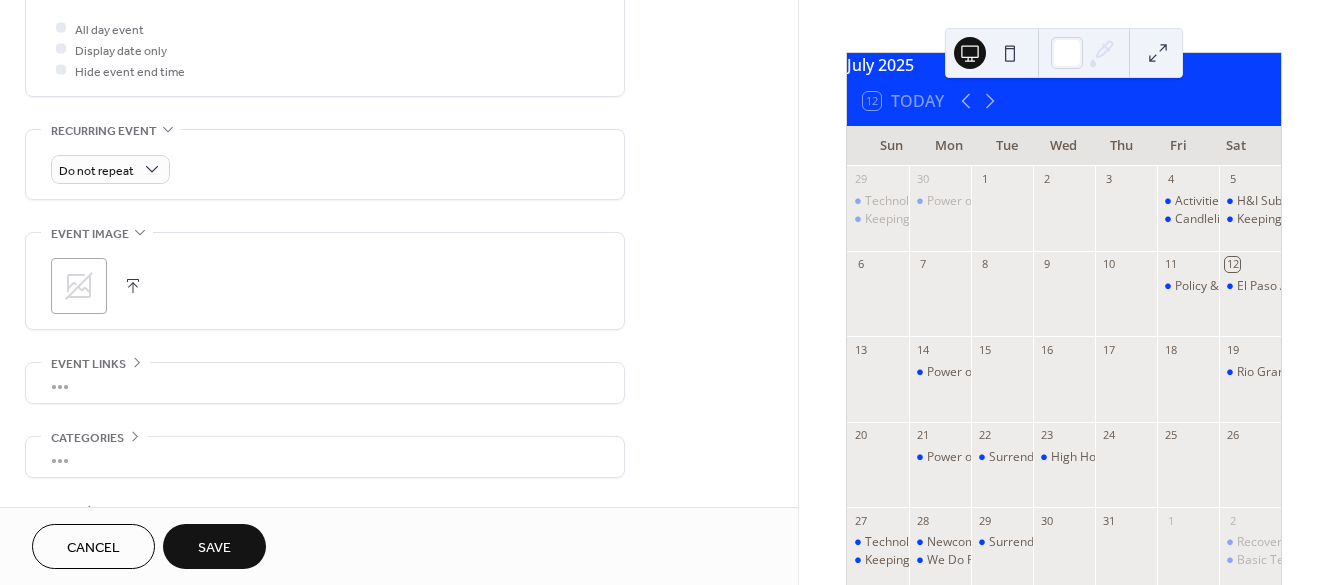 click on "[MONTH] [YEAR] 12 Today Sun Mon Tue Wed Thu Fri Sat 29 Technology Subcommittee Meeting Keeping It Simple Meeting & Meal/Celebration 30 Power of Love Celebration Meeting 1 2 3 4 Activities Subcommittee Meeting Candlelight -Get for Real Celebration Meeting 5 H&I Subcommittee Meeting Keeping It Simple-Fun through Fellowshipping 6 7 8 9 10 11 Policy & Procedures Subcommittee Meeting 12 El Paso Area Service Committee Meeting 13 14 Power of Love Meeting will be Zoom only tonight! 15 16 17 18 19 Rio Grande Regional Service Committee Meeting 20 21 Power of Love Celebration 22 Surrender To Win Celebration Night! 23 High Hopes Speaker Night 24 25 26 27 Technology Subcommittee Meeting Keeping It Simple Meeting and a Meal 28 Newcomers Virtual Celebration Meeting We Do Recover Celebration Meeting 29 Surrender To Win Celebration Night 30 31 1 2 Recovery through Fellowshipping Basic Text Celebration Meeting 3 4 5 6 7 8 9 Powered by EventsCalendar.co" at bounding box center [1064, 292] 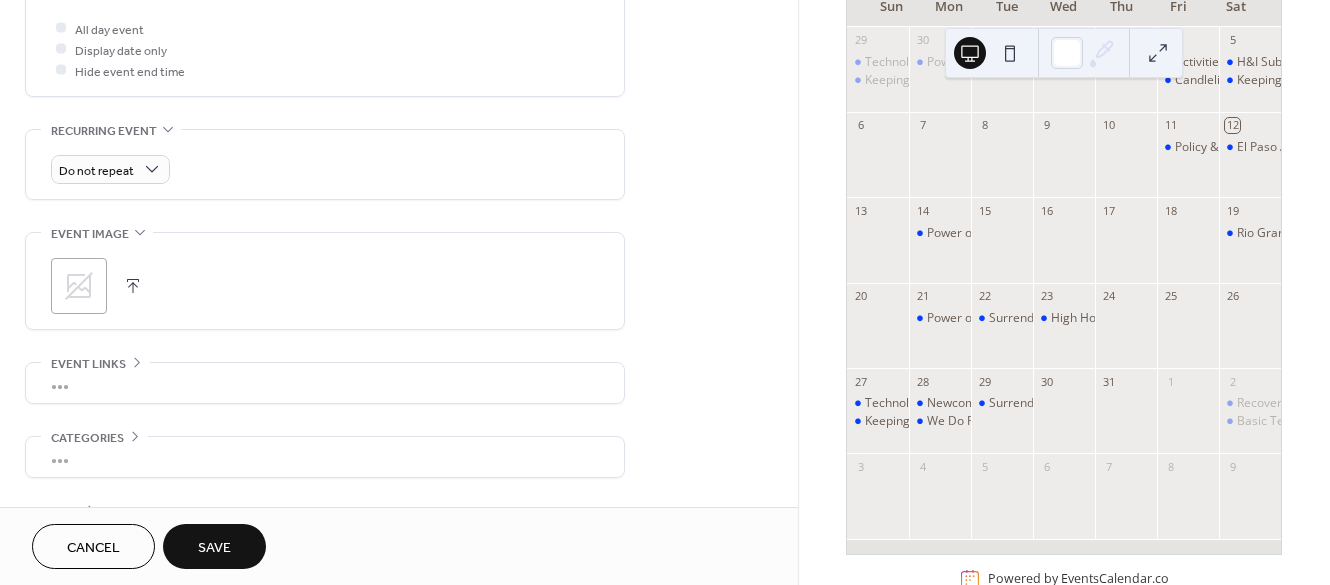 scroll, scrollTop: 233, scrollLeft: 0, axis: vertical 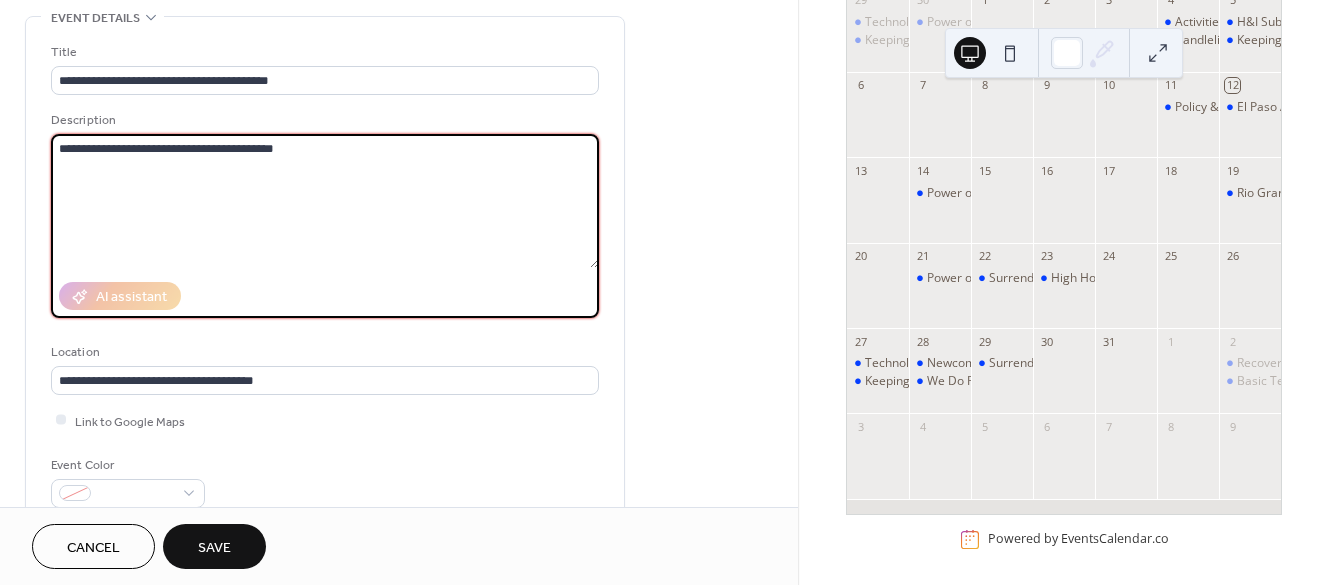 click on "**********" at bounding box center [325, 201] 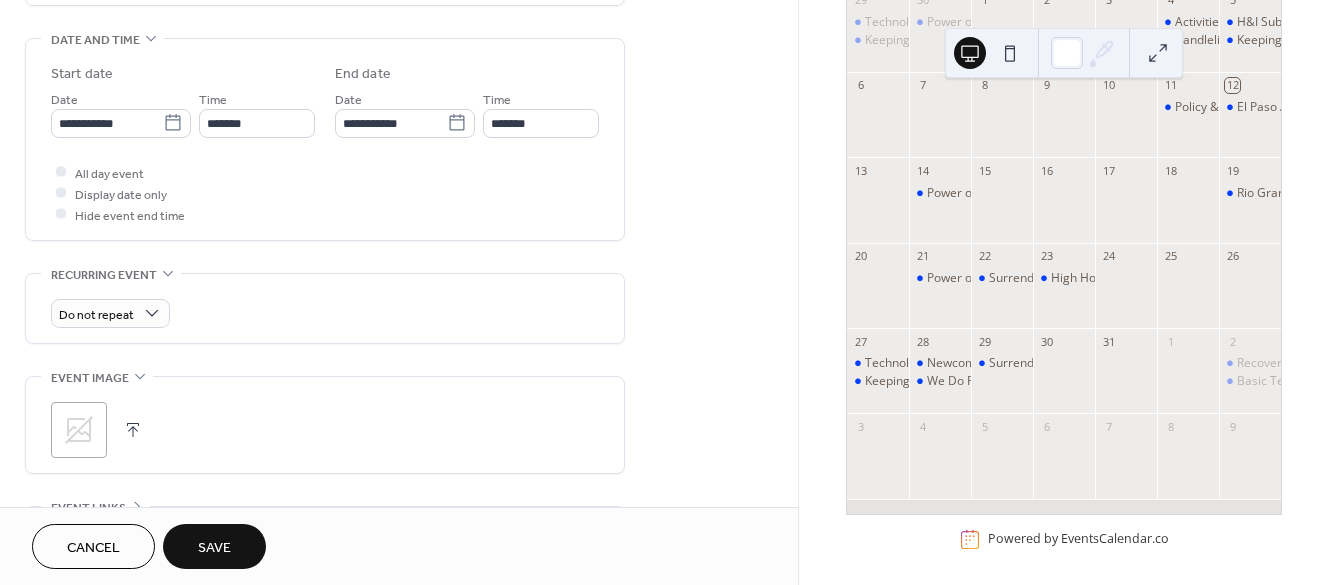 scroll, scrollTop: 679, scrollLeft: 0, axis: vertical 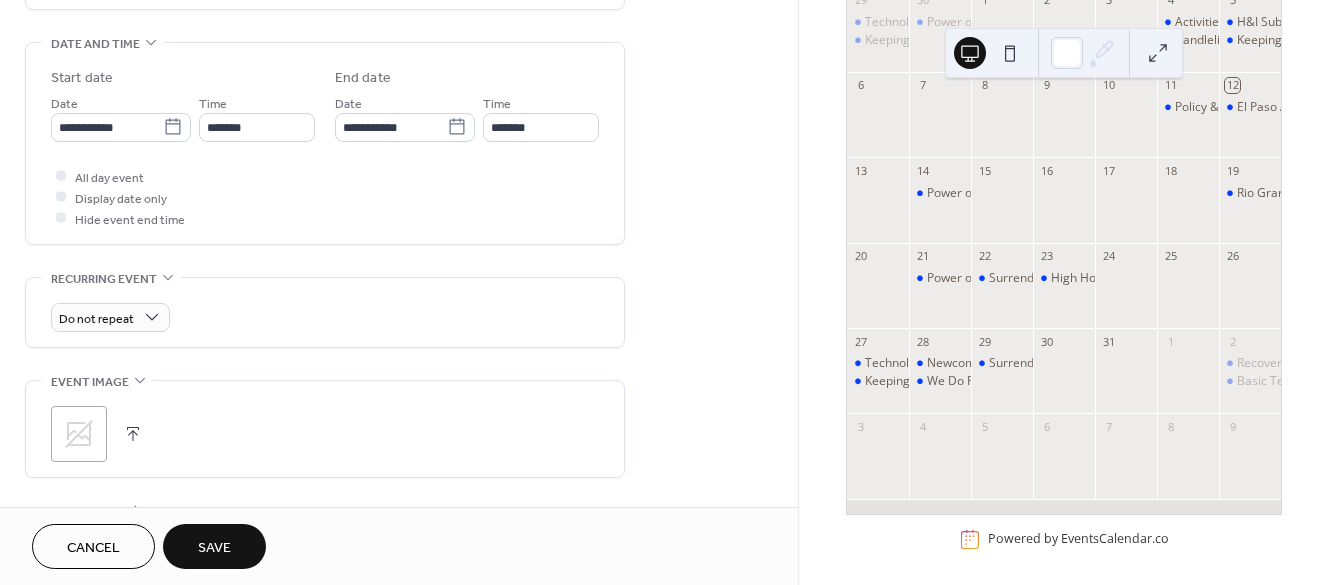 click on "Save" at bounding box center (214, 546) 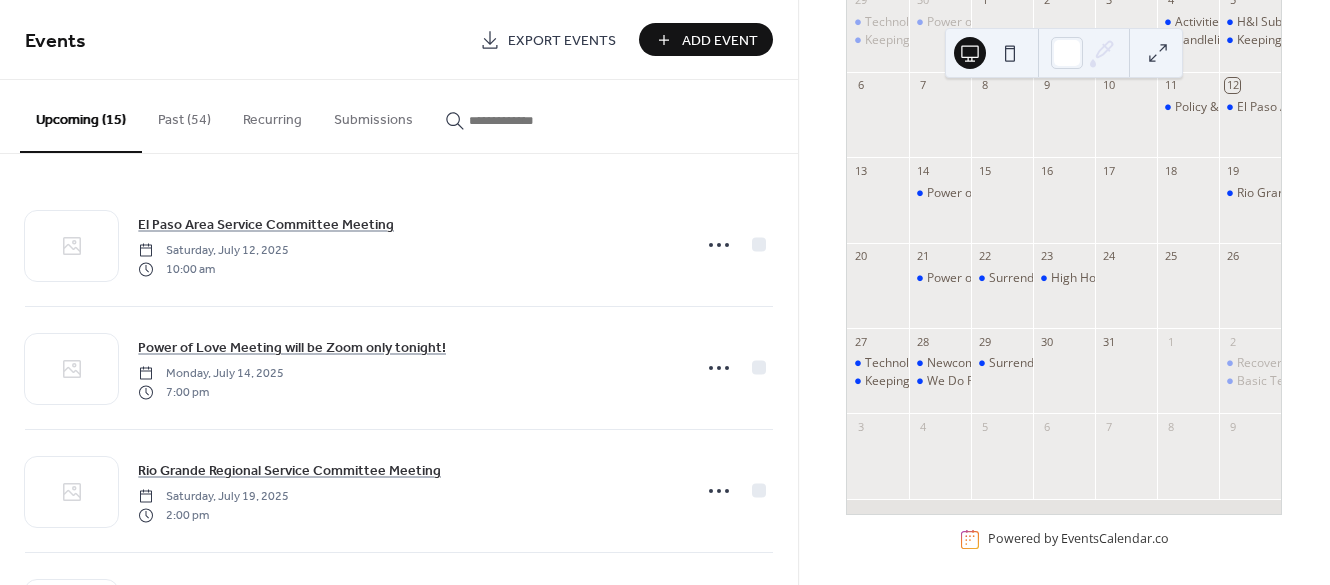 click on "Add Event" at bounding box center (720, 41) 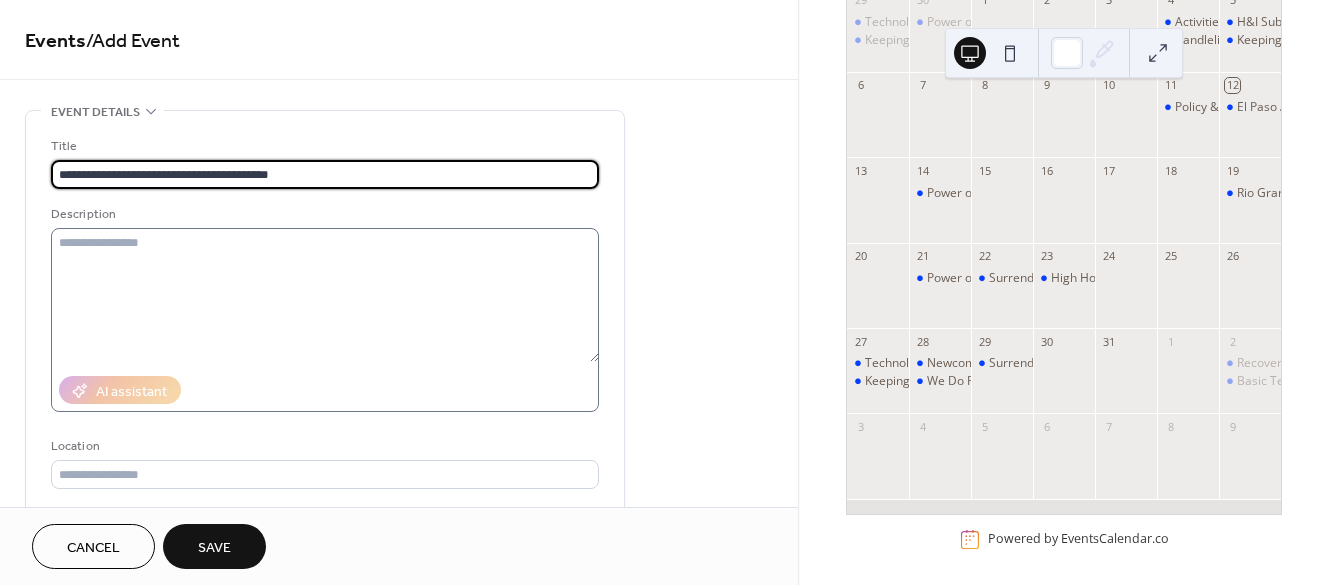 type on "**********" 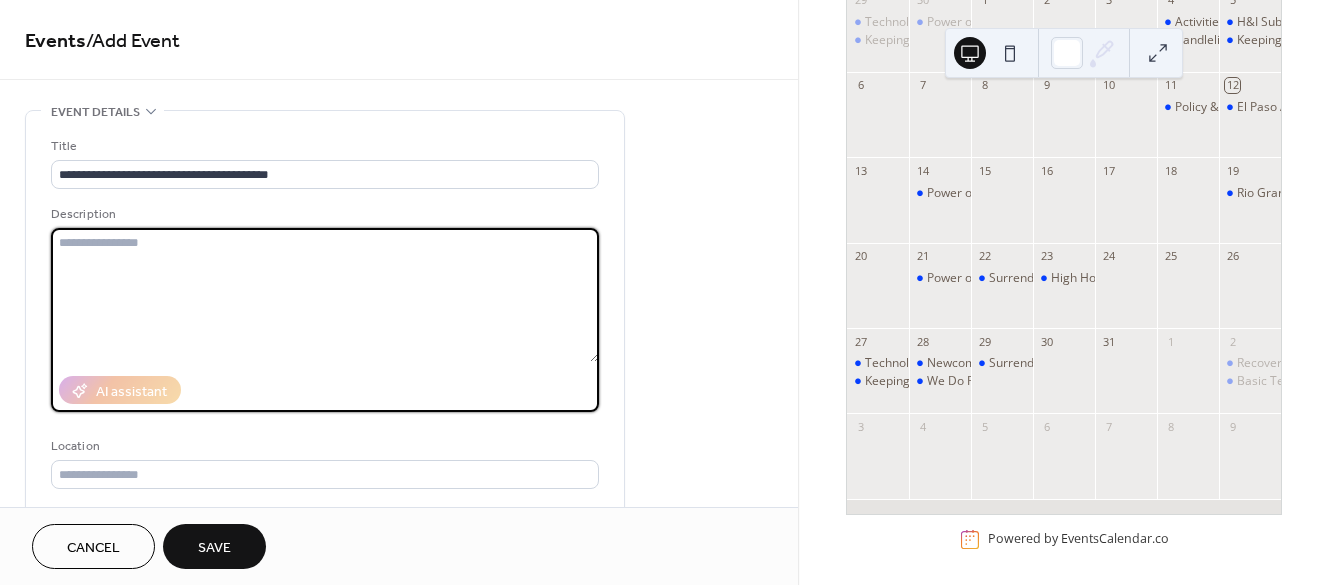 click at bounding box center [325, 295] 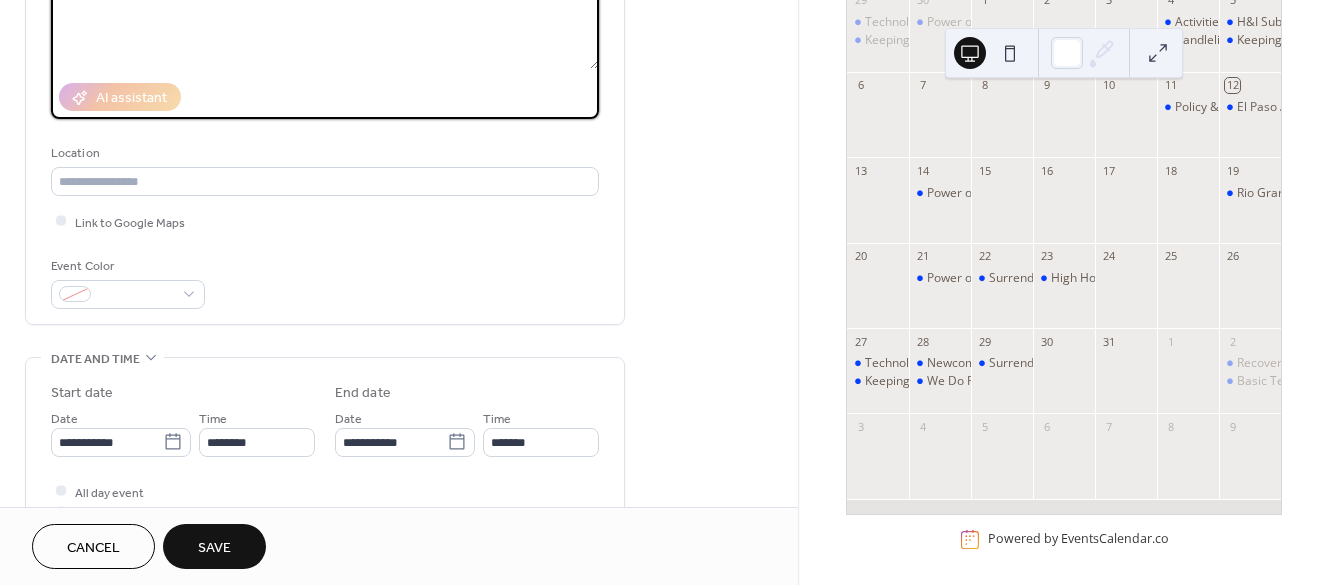 scroll, scrollTop: 297, scrollLeft: 0, axis: vertical 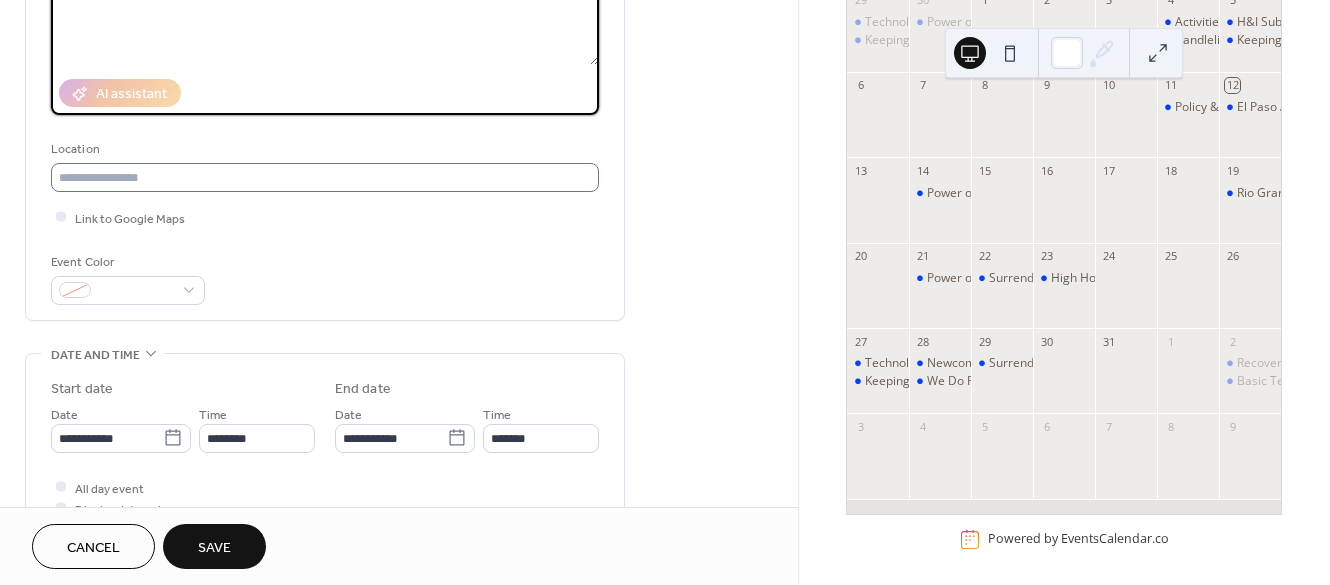 type on "**********" 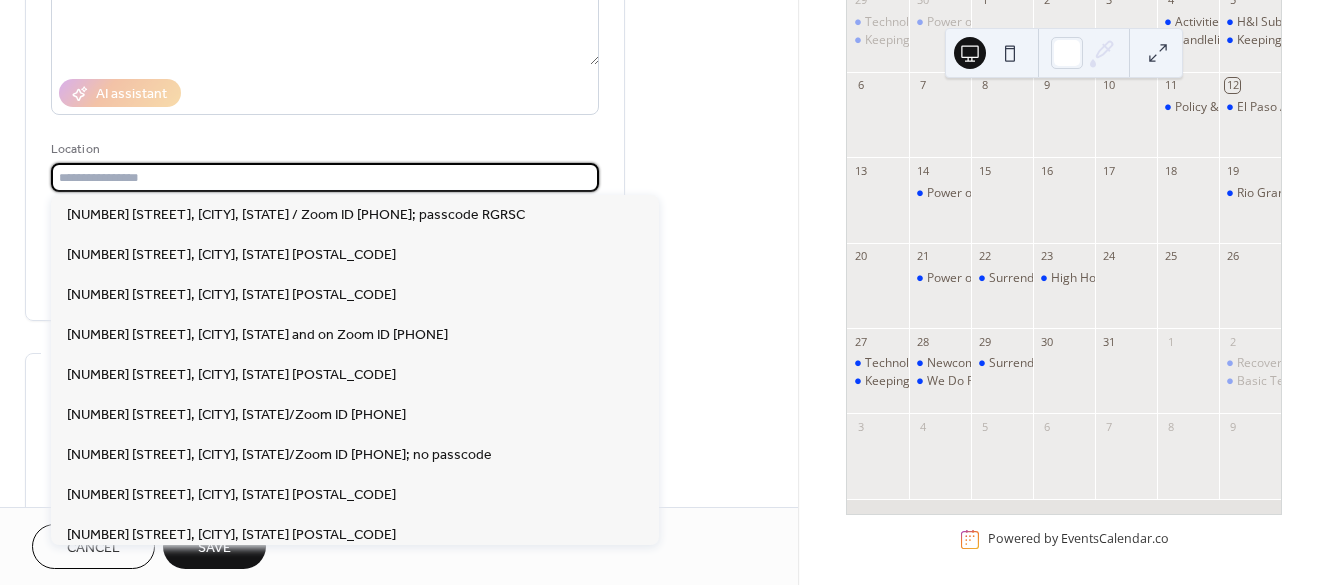 click at bounding box center [325, 177] 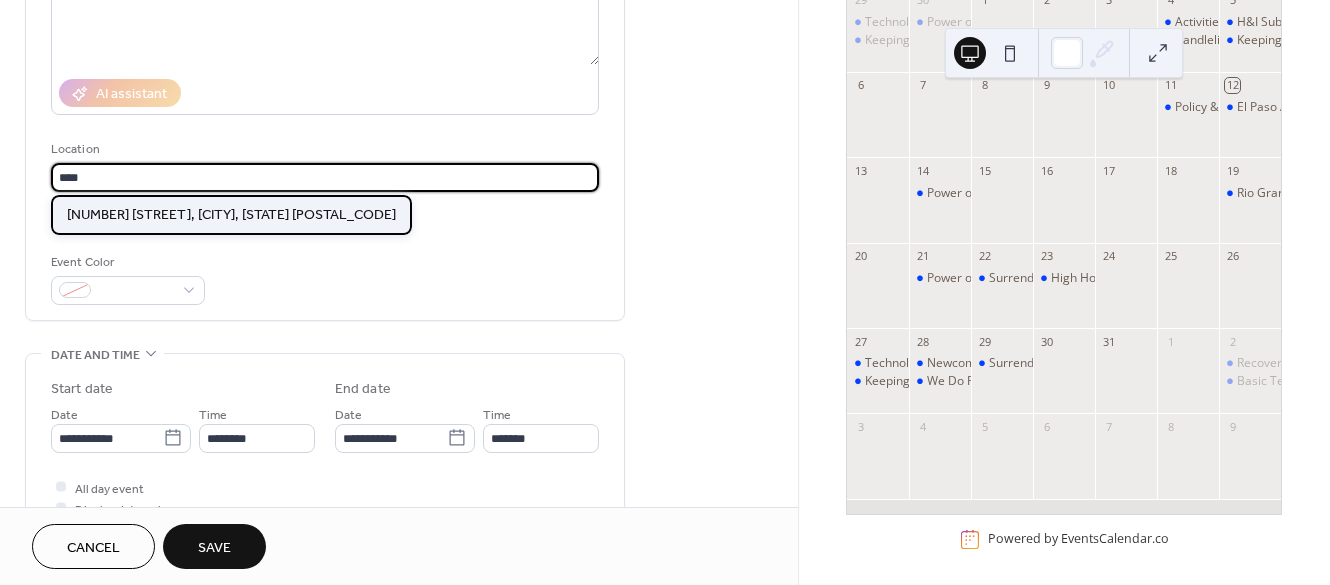 click on "[NUMBER] [STREET], [CITY], [STATE]  [POSTAL_CODE]" at bounding box center [231, 214] 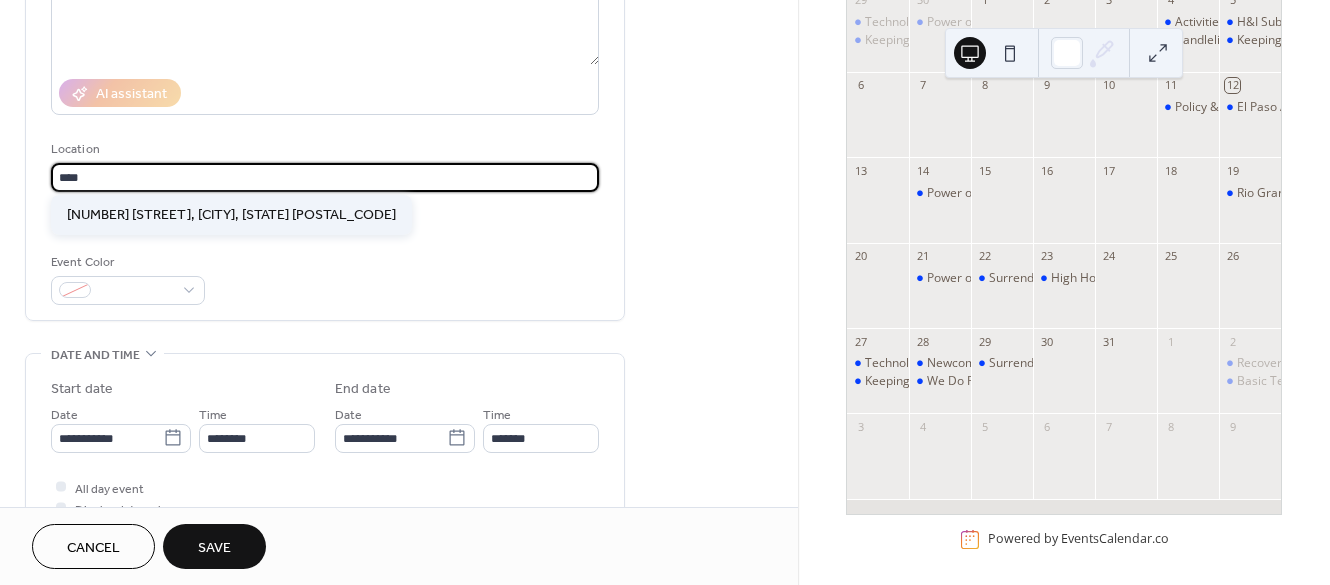 type on "**********" 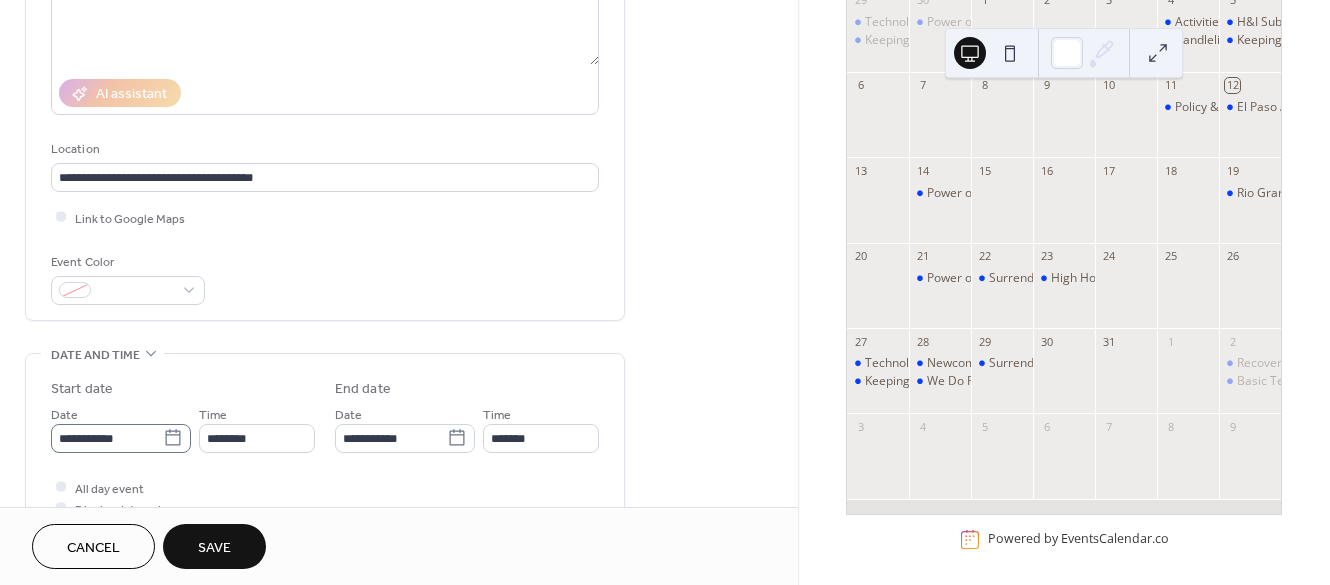 click 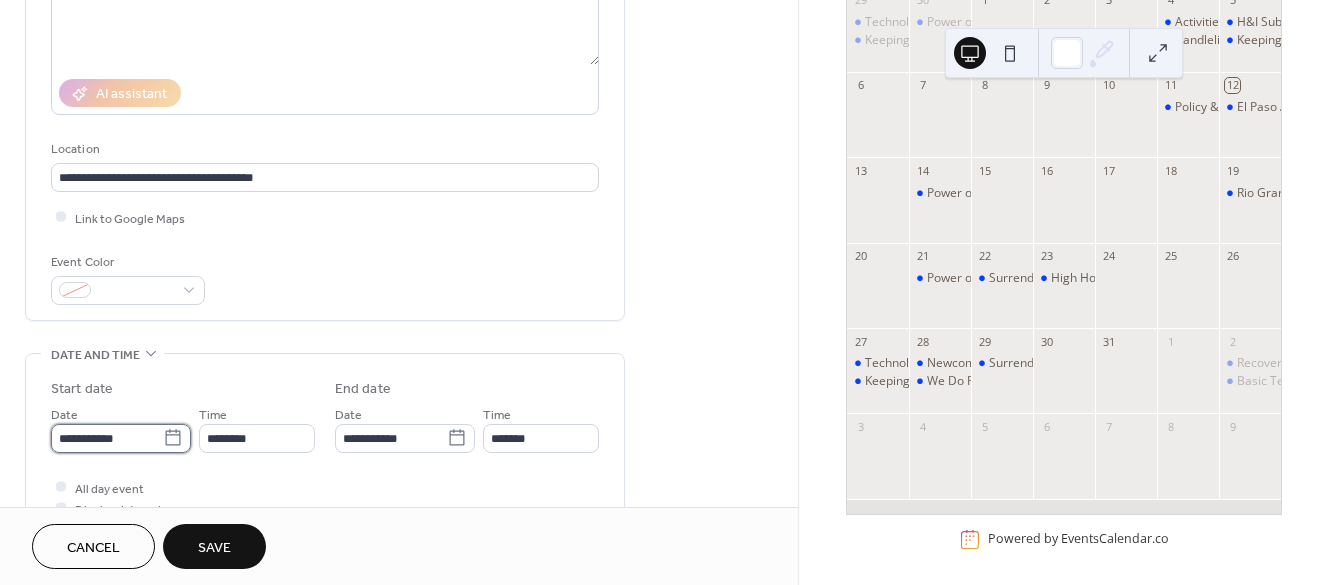click on "**********" at bounding box center [107, 438] 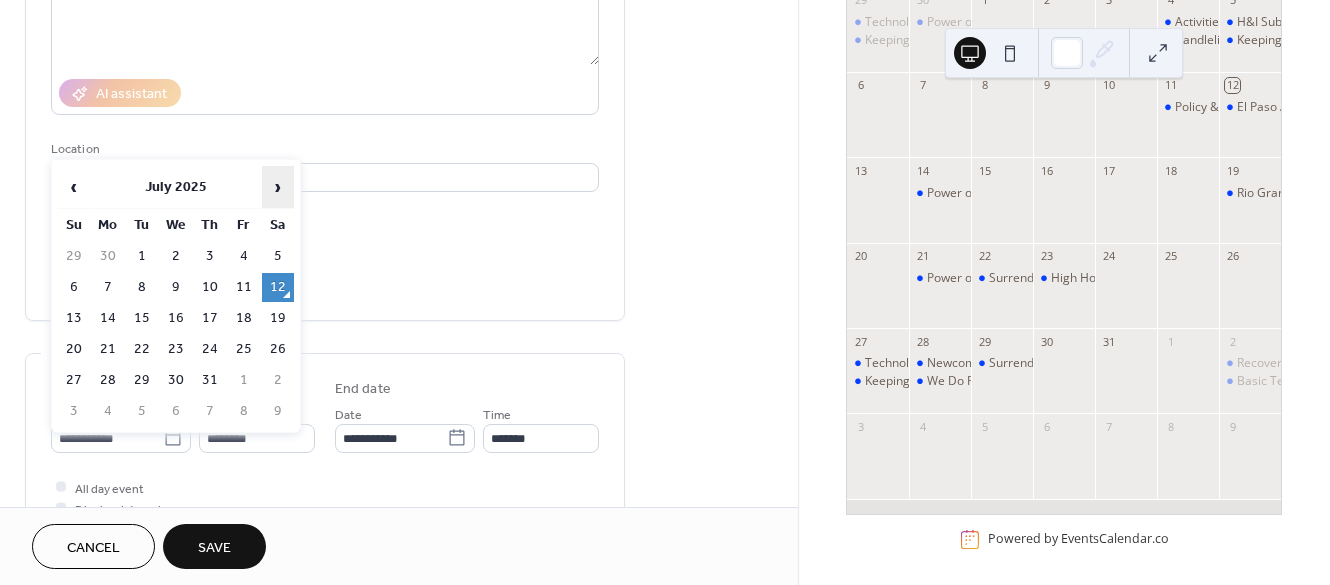click on "›" at bounding box center [278, 187] 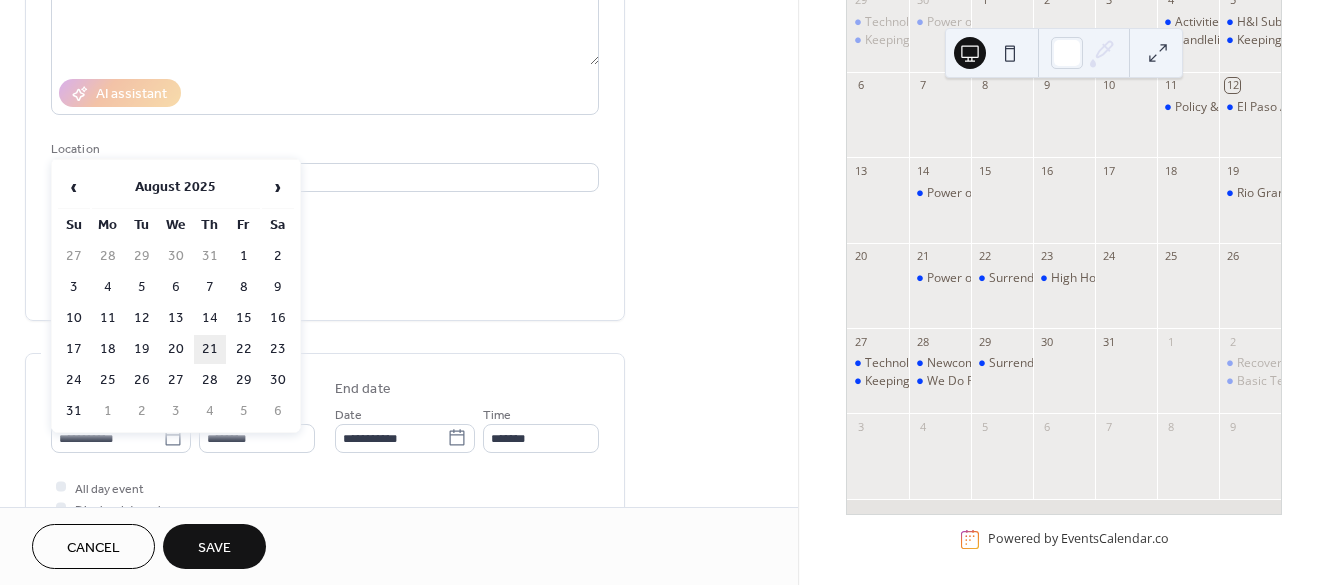 click on "21" at bounding box center (210, 349) 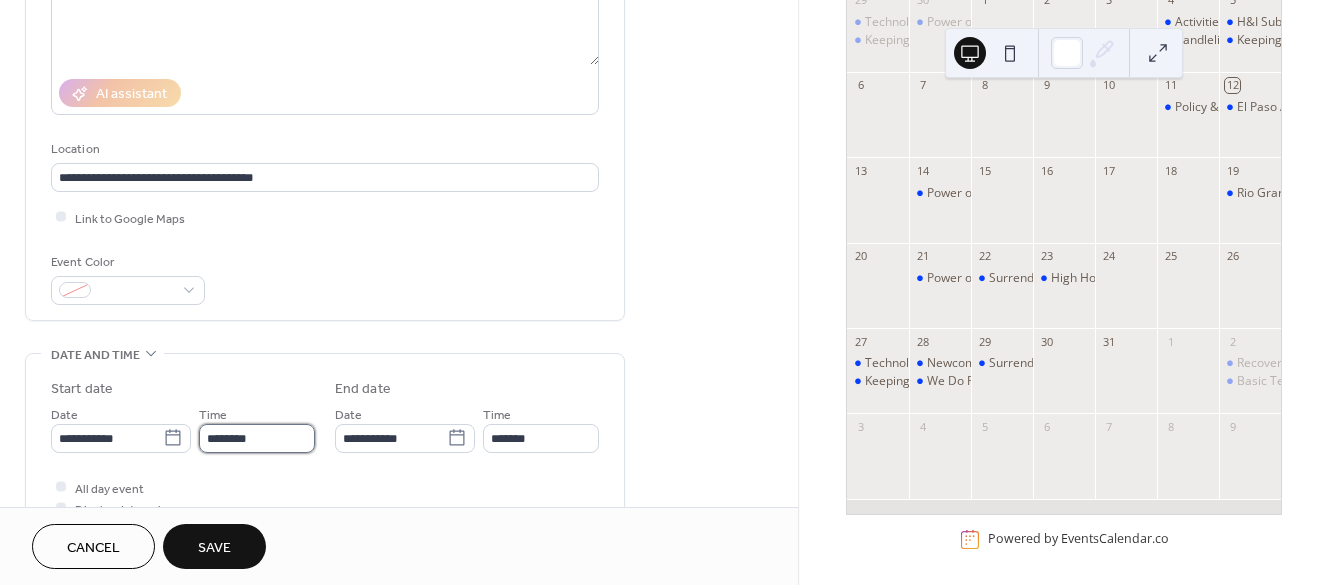 click on "********" at bounding box center [257, 438] 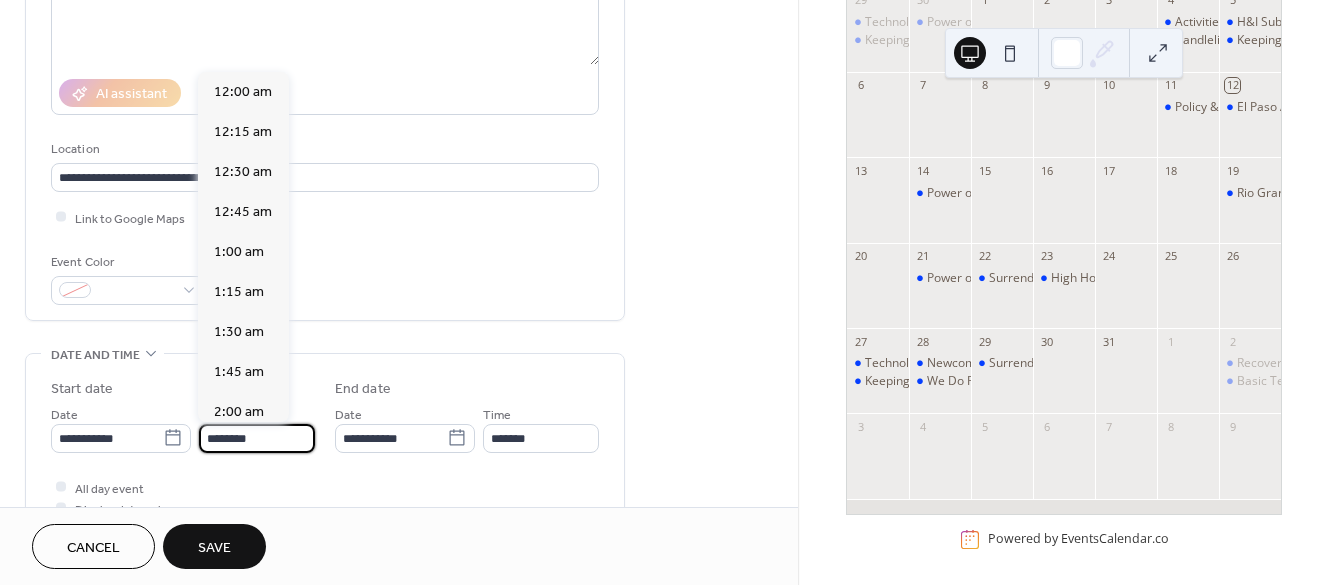 scroll, scrollTop: 1960, scrollLeft: 0, axis: vertical 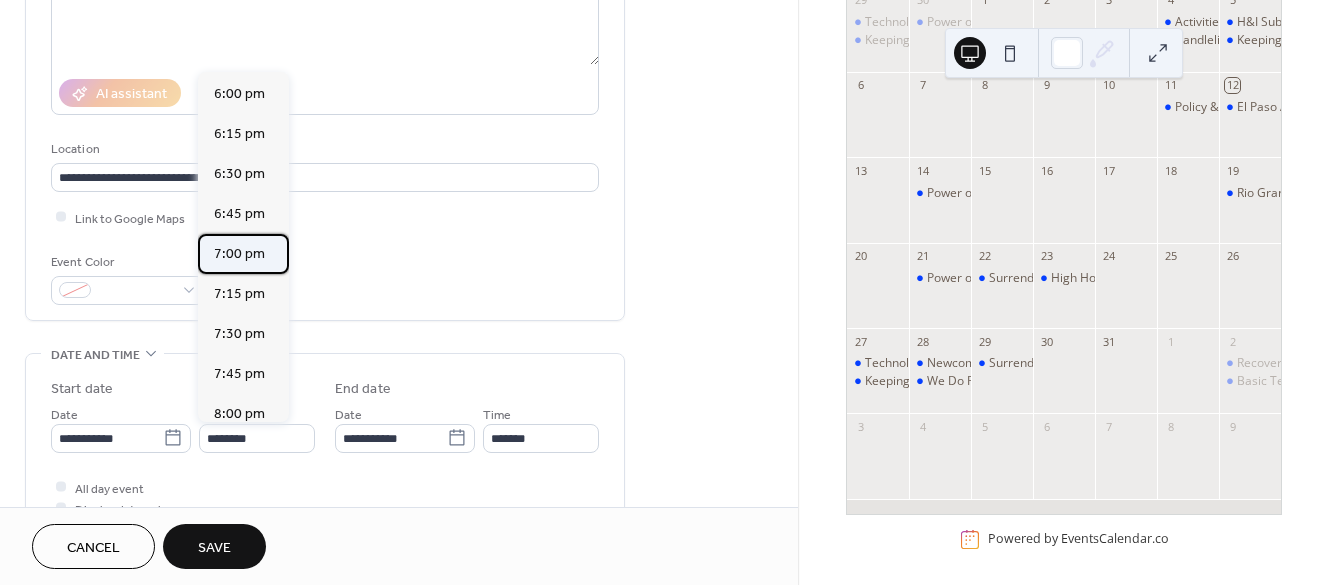 click on "7:00 pm" at bounding box center [243, 254] 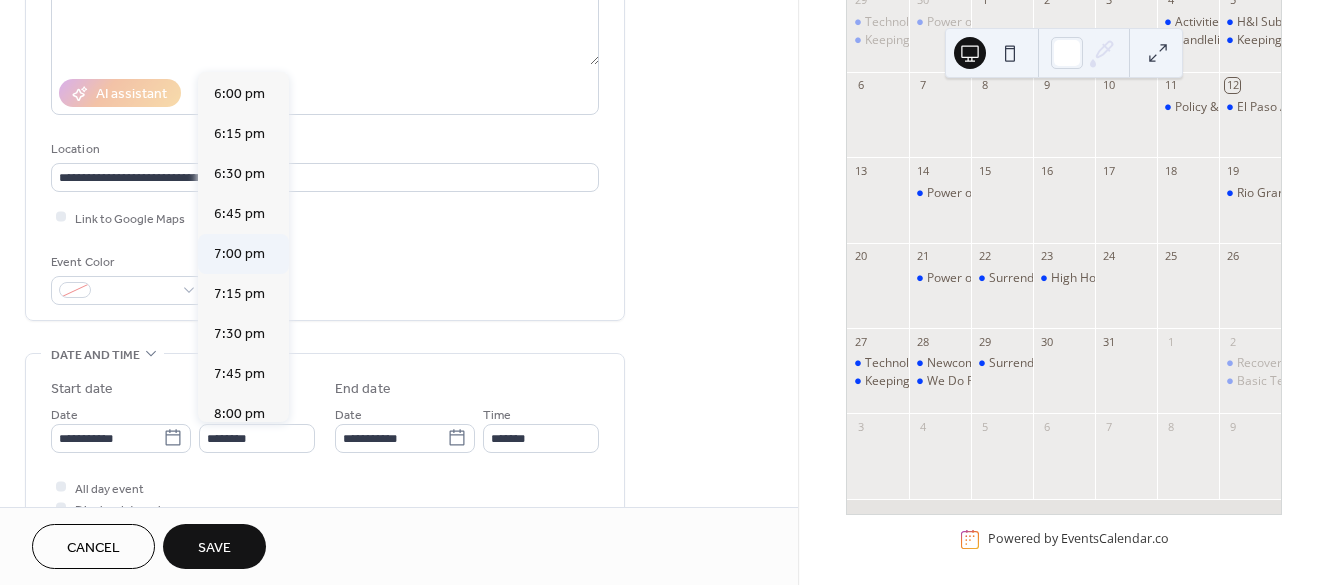 type on "*******" 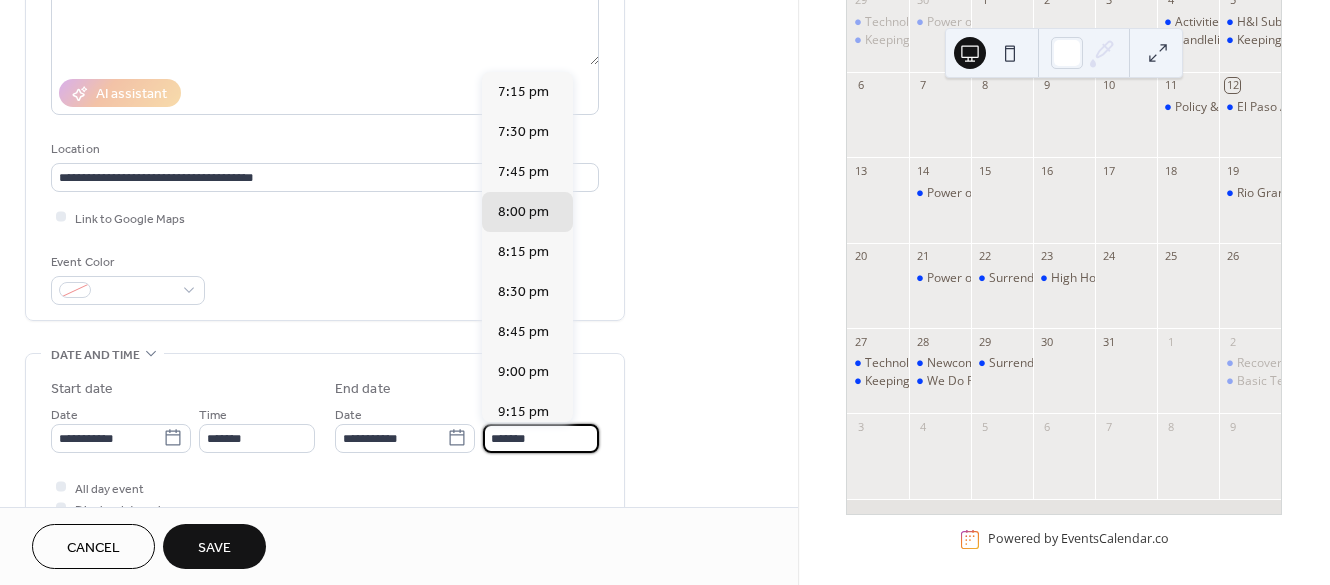 click on "*******" at bounding box center [541, 438] 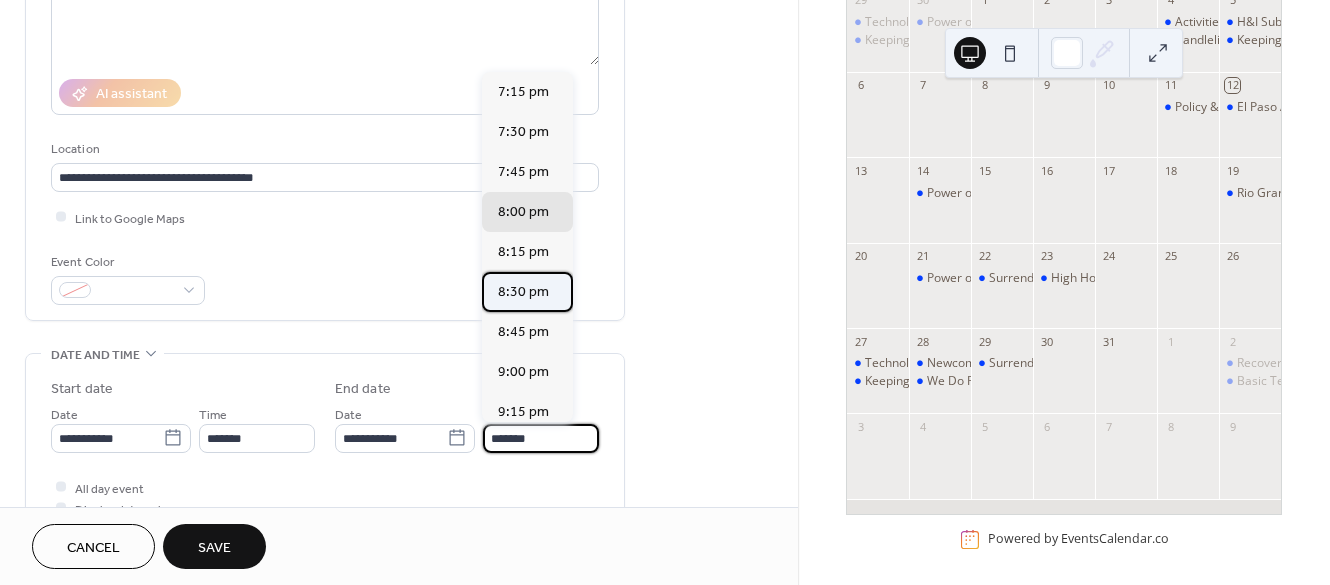 click on "8:30 pm" at bounding box center (523, 292) 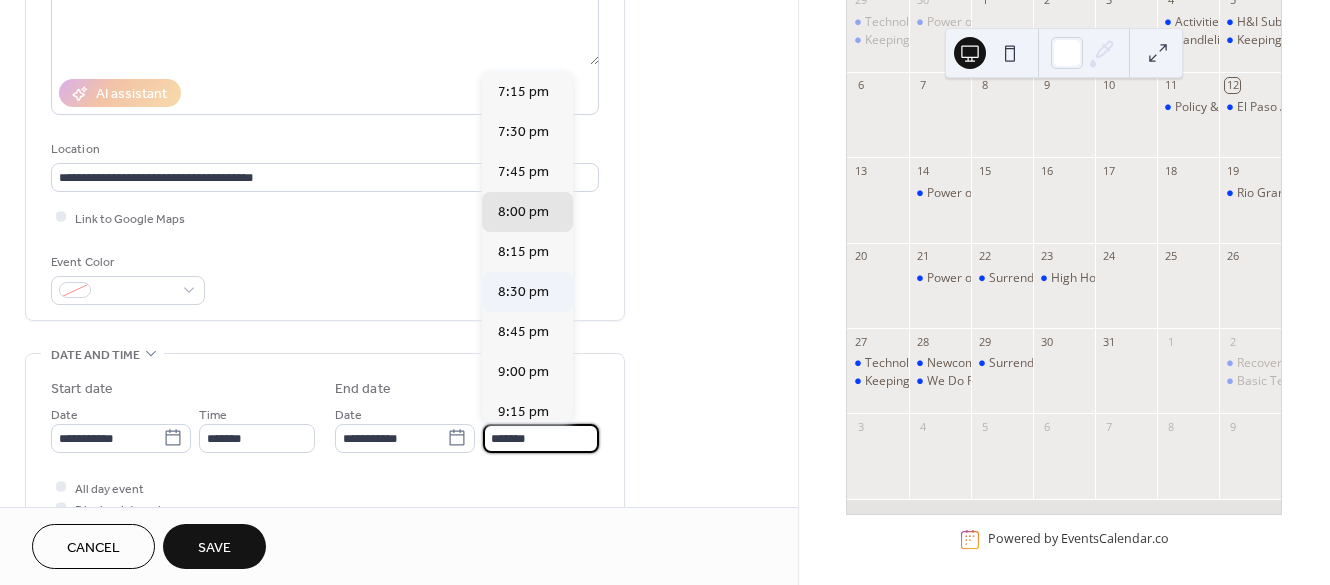type on "*******" 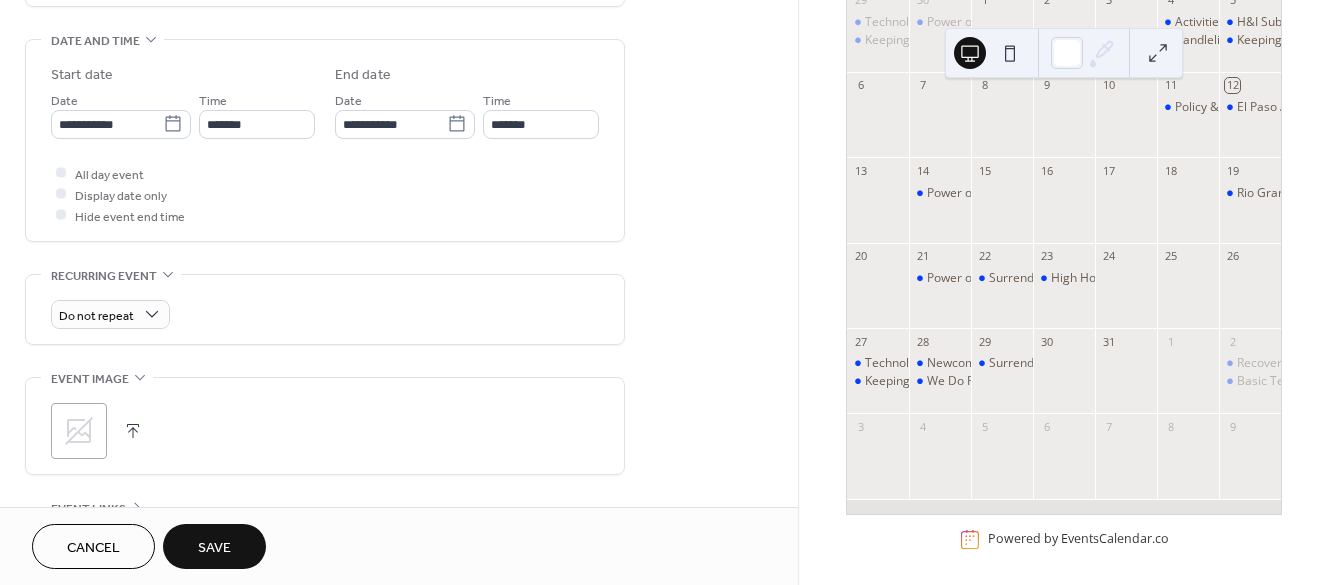 scroll, scrollTop: 614, scrollLeft: 0, axis: vertical 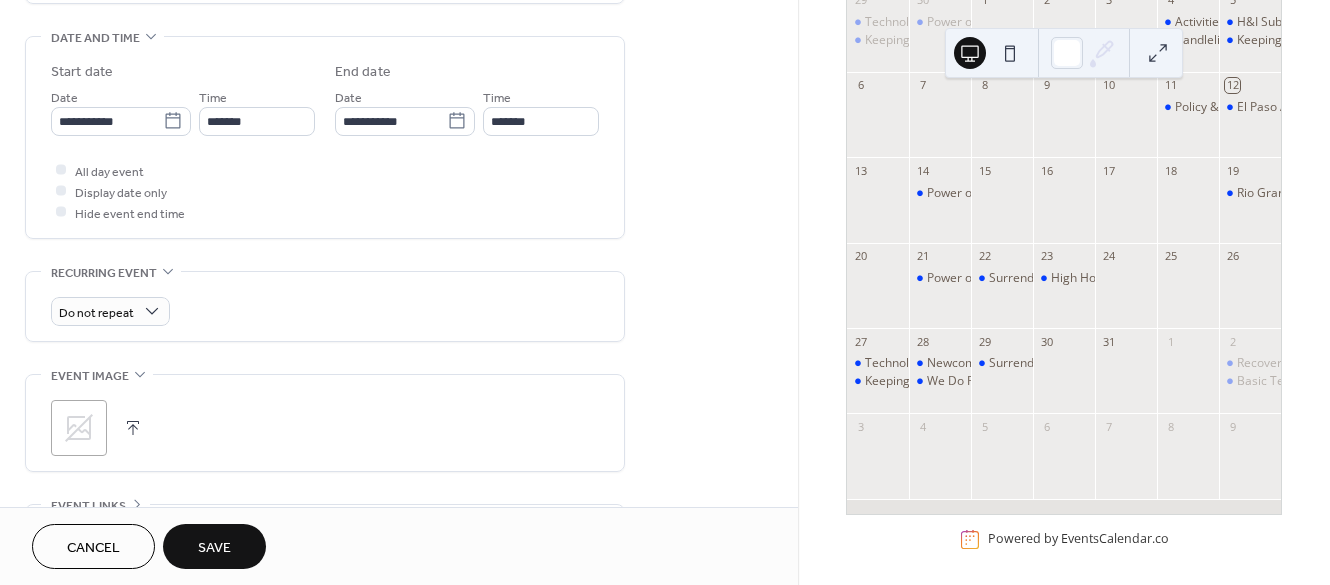 click on "Save" at bounding box center (214, 546) 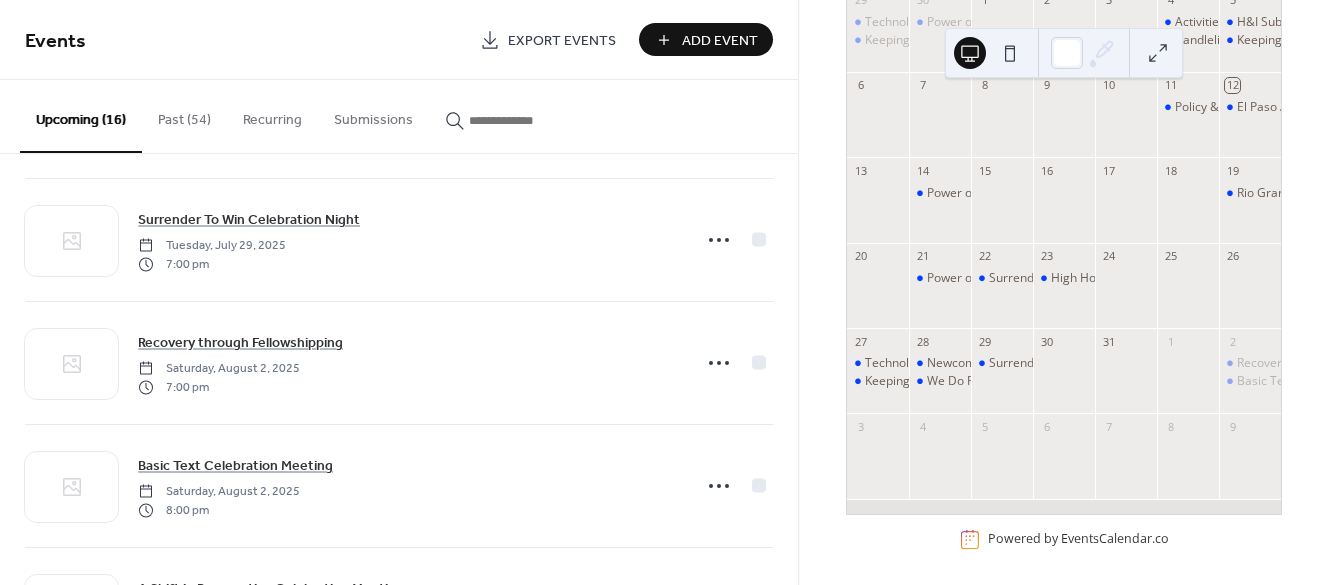 scroll, scrollTop: 1242, scrollLeft: 0, axis: vertical 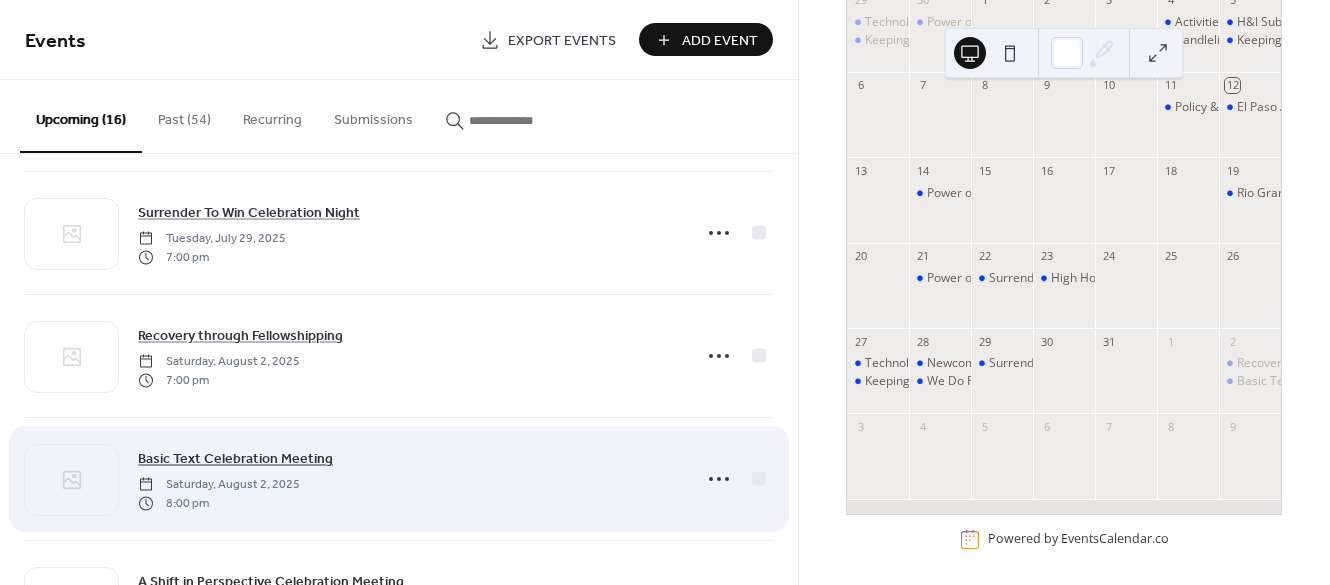 click on "Basic Text Celebration Meeting" at bounding box center (235, 459) 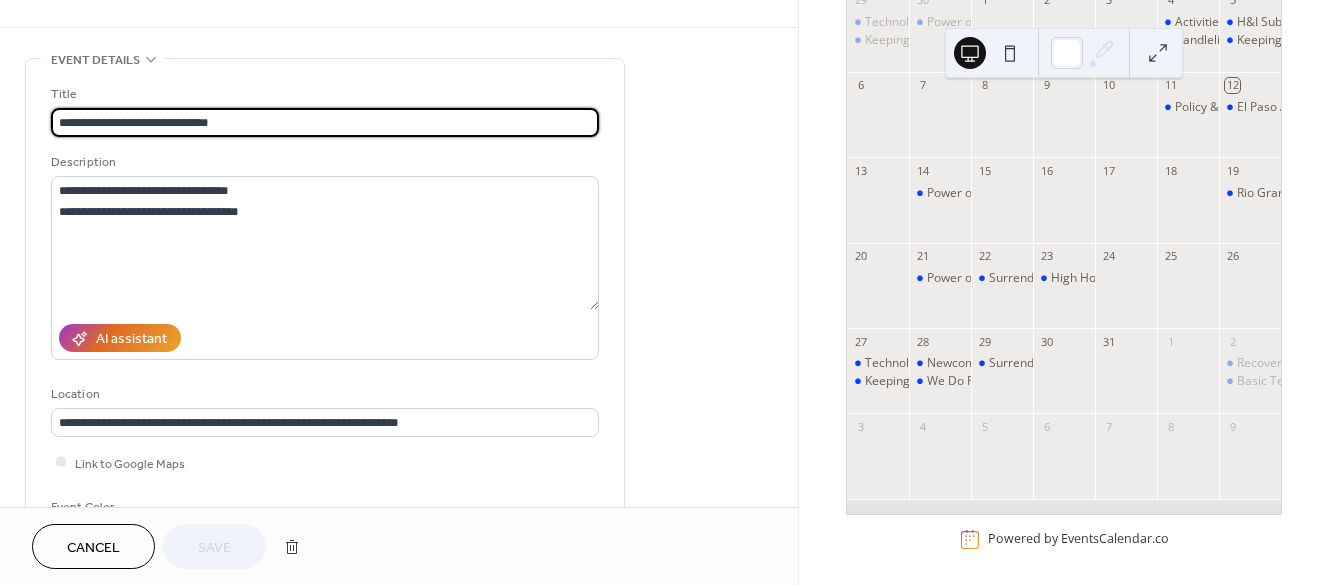 scroll, scrollTop: 0, scrollLeft: 0, axis: both 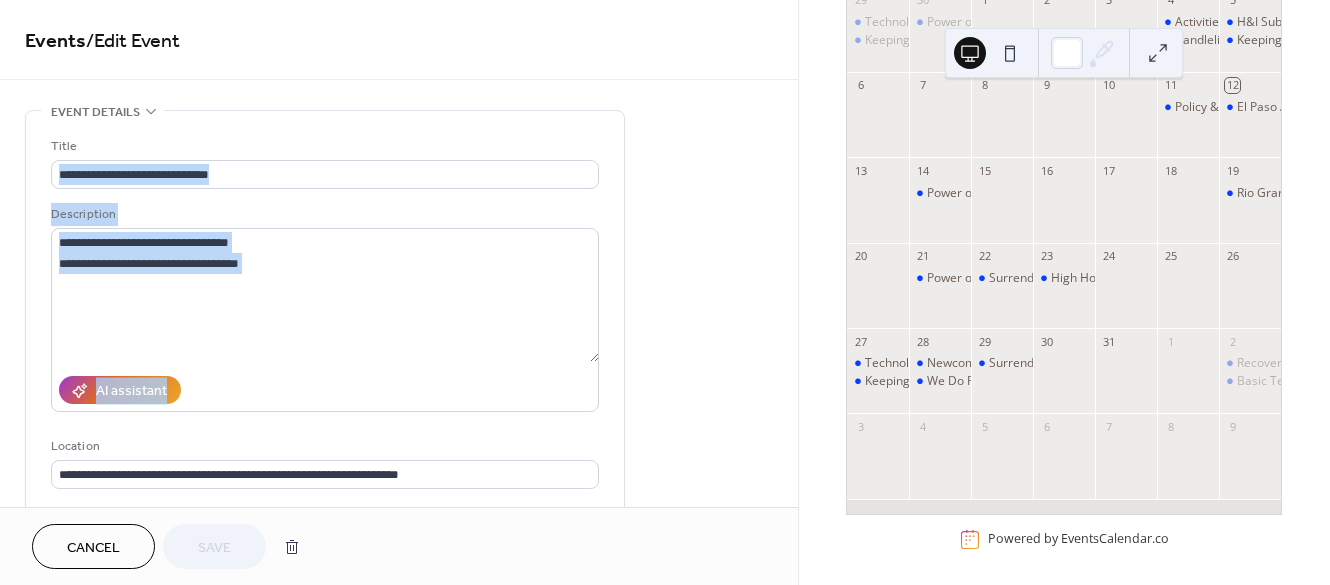 drag, startPoint x: 790, startPoint y: 134, endPoint x: 796, endPoint y: 198, distance: 64.28063 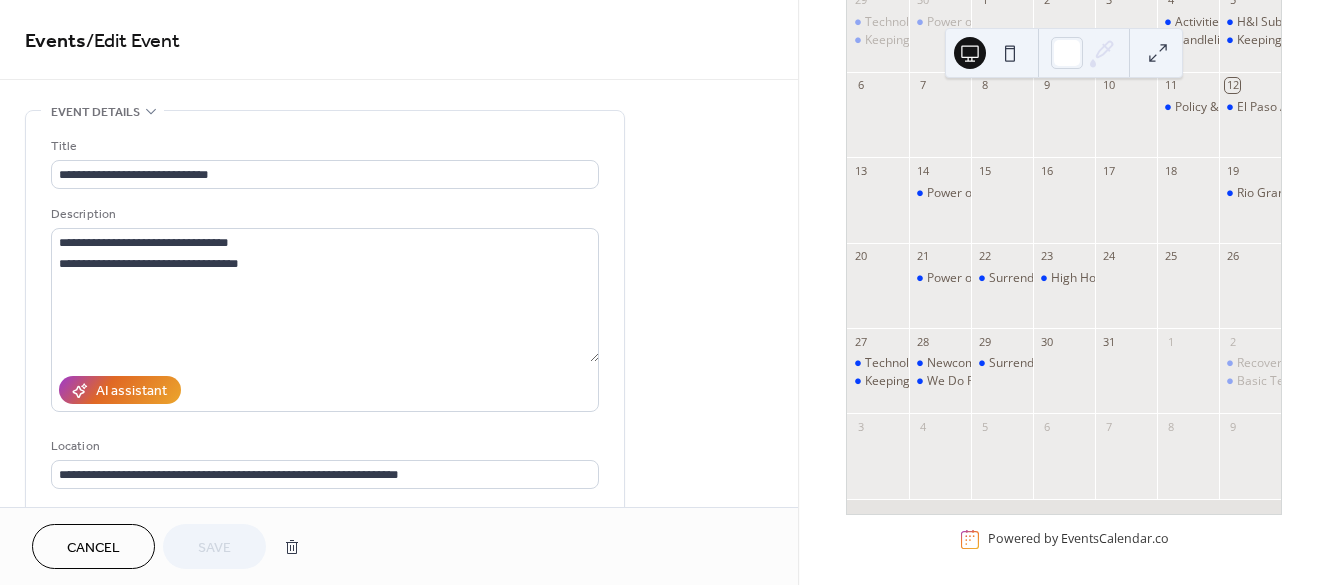 click on "[MONTH] [YEAR] 12 Today Sun Mon Tue Wed Thu Fri Sat 29 Technology Subcommittee Meeting Keeping It Simple Meeting & Meal/Celebration 30 Power of Love Celebration Meeting 1 2 3 4 Activities Subcommittee Meeting Candlelight -Get for Real Celebration Meeting 5 H&I Subcommittee Meeting Keeping It Simple-Fun through Fellowshipping 6 7 8 9 10 11 Policy & Procedures Subcommittee Meeting 12 El Paso Area Service Committee Meeting 13 14 Power of Love Meeting will be Zoom only tonight! 15 16 17 18 19 Rio Grande Regional Service Committee Meeting 20 21 Power of Love Celebration 22 Surrender To Win Celebration Night! 23 High Hopes Speaker Night 24 25 26 27 Technology Subcommittee Meeting Keeping It Simple Meeting and a Meal 28 Newcomers Virtual Celebration Meeting We Do Recover Celebration Meeting 29 Surrender To Win Celebration Night 30 31 1 2 Recovery through Fellowshipping Basic Text Celebration Meeting 3 4 5 6 7 8 9 Powered by EventsCalendar.co" at bounding box center (1064, 292) 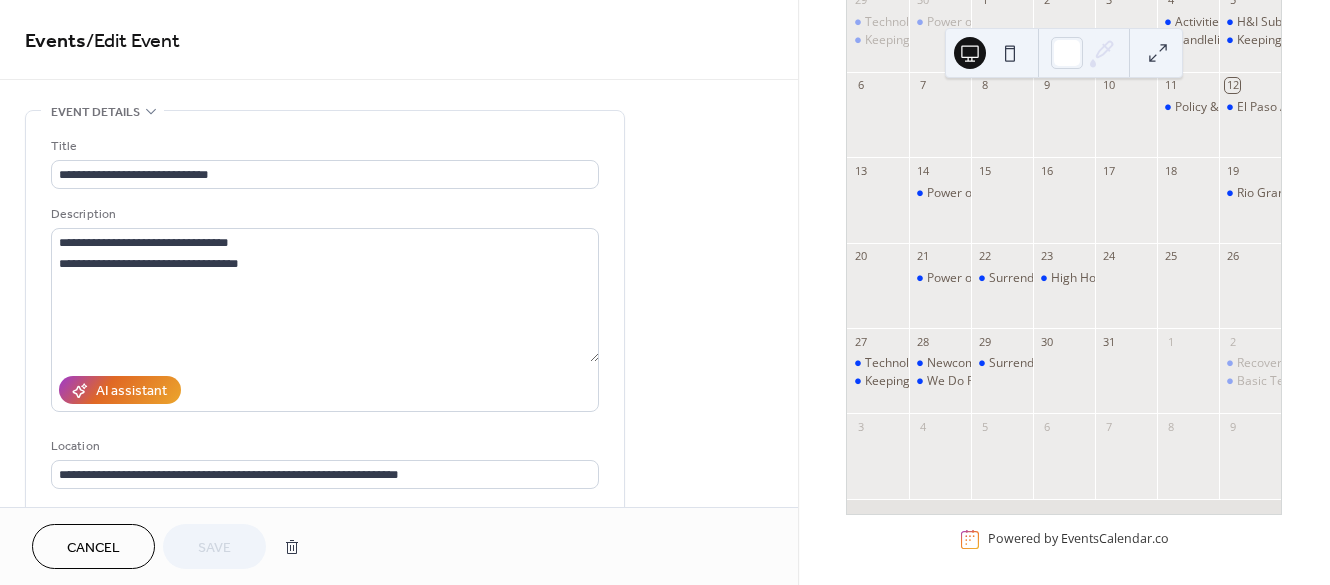 click on "Cancel" at bounding box center (93, 546) 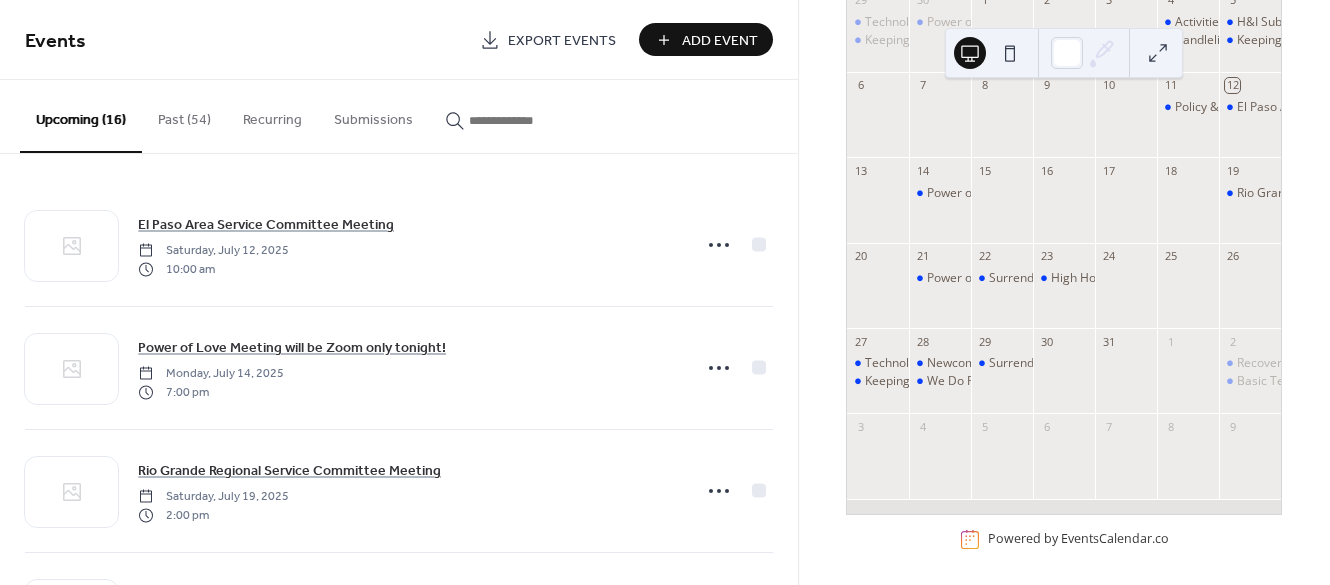 click on "Add Event" at bounding box center (720, 41) 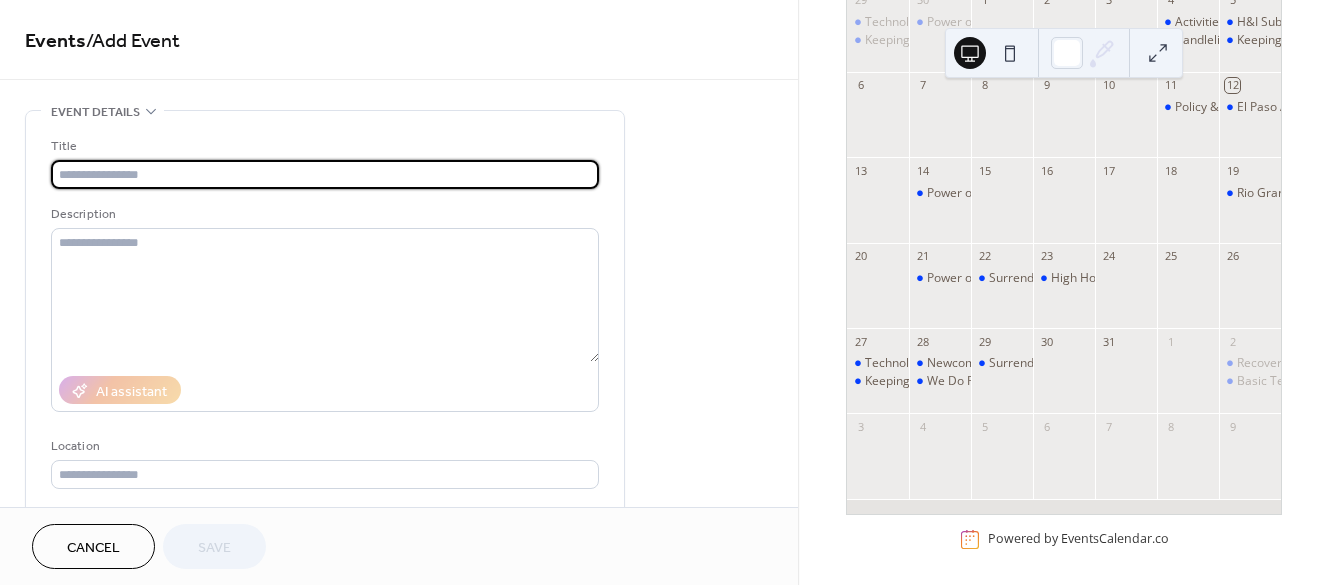 click at bounding box center (325, 174) 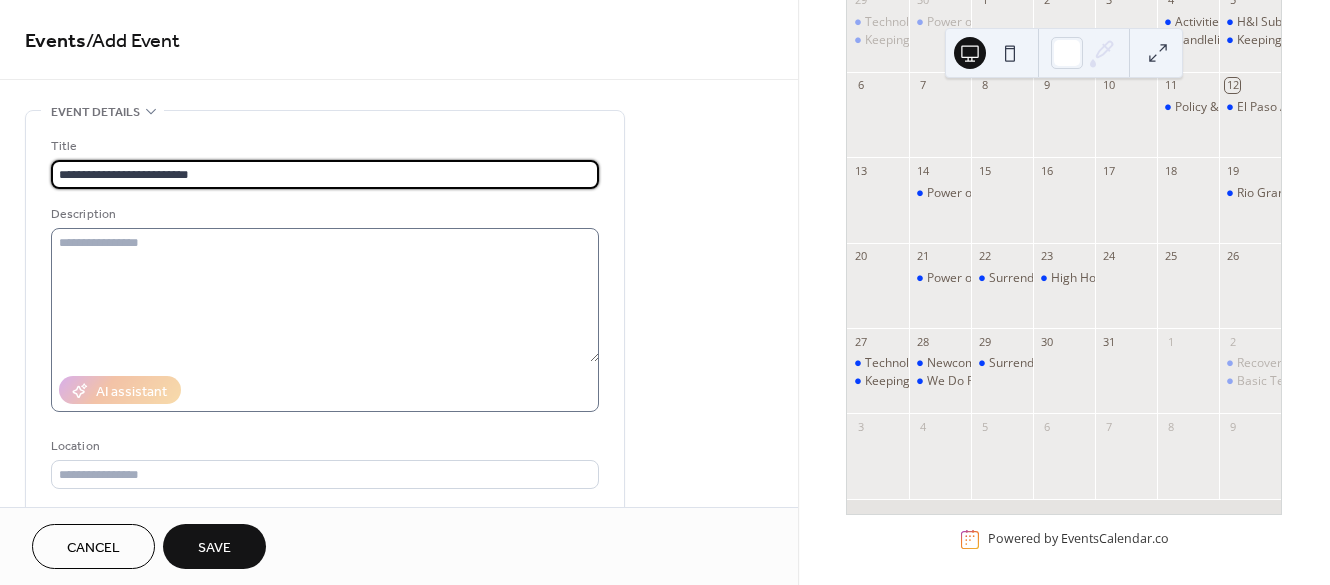 type on "**********" 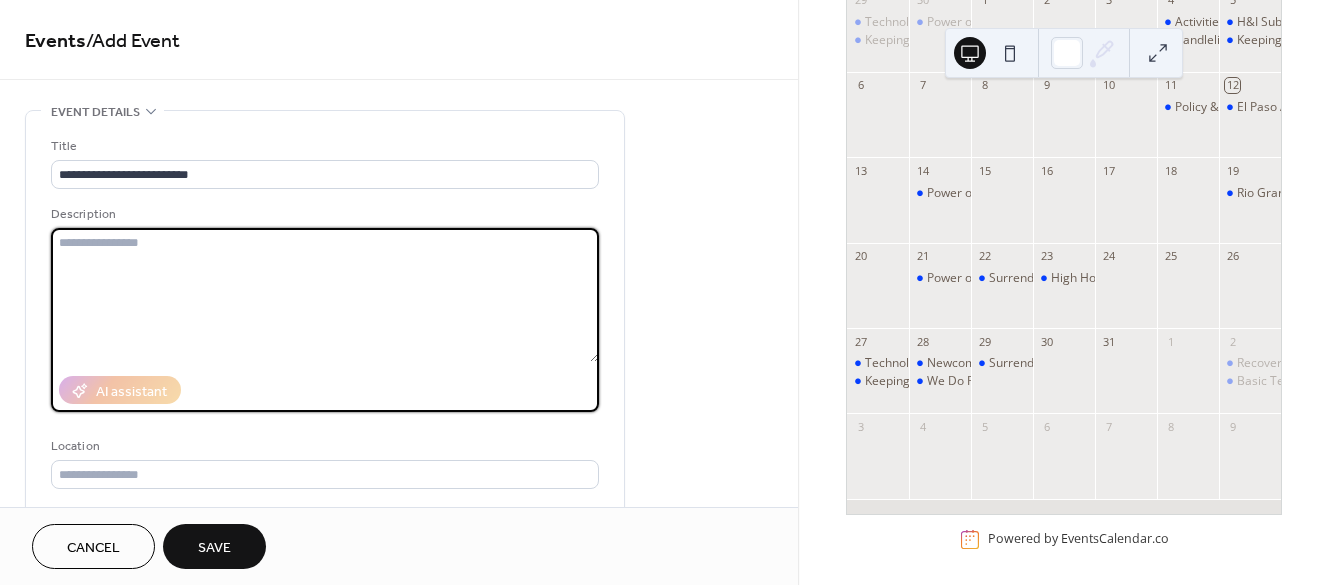 click at bounding box center (325, 295) 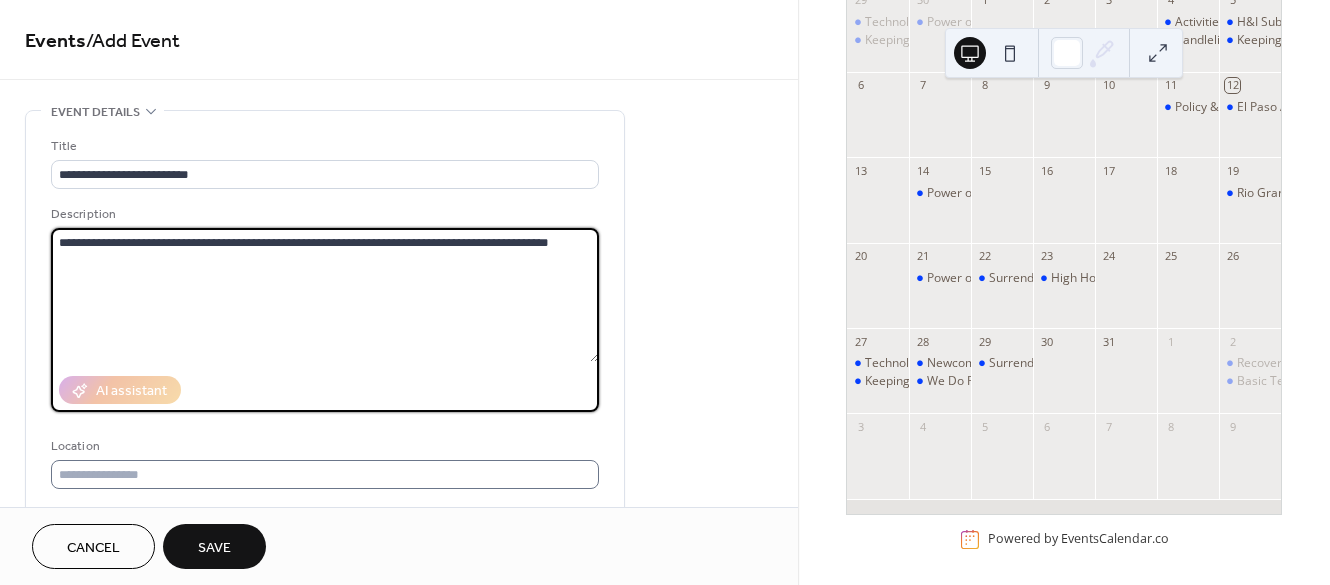 type on "**********" 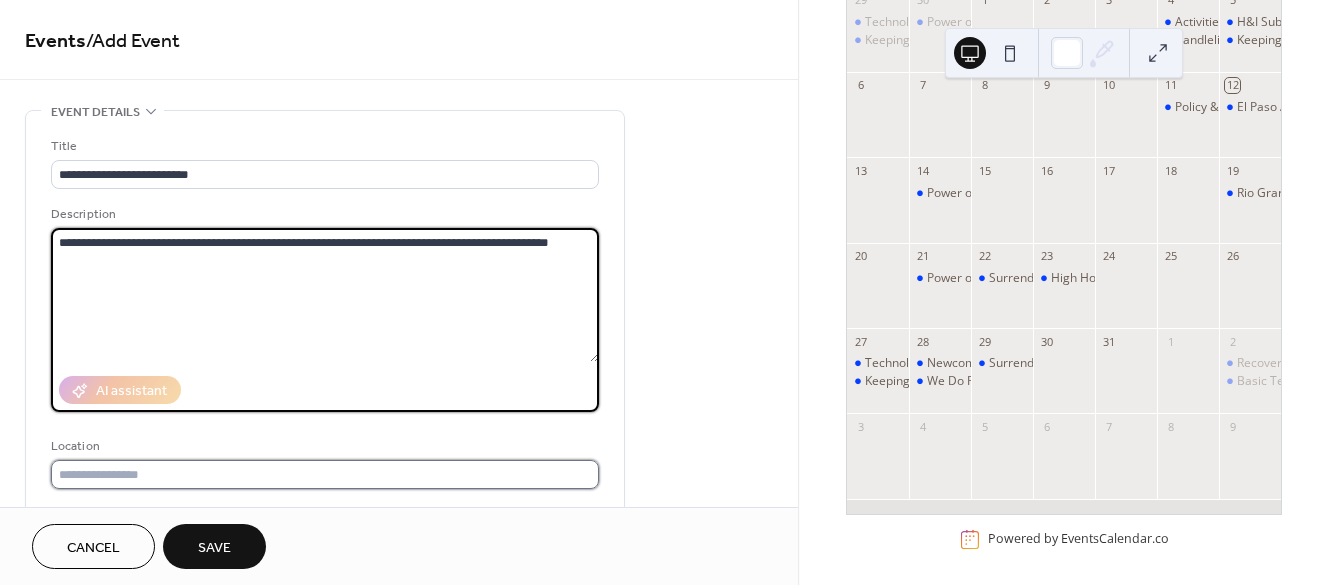 click at bounding box center (325, 474) 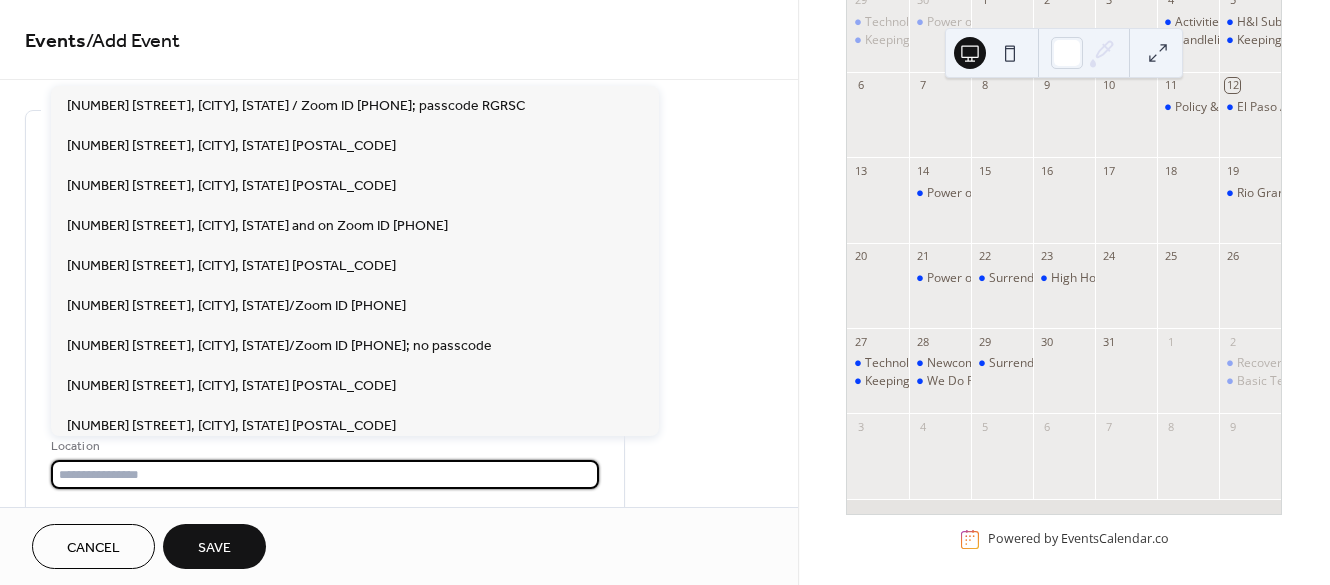 click at bounding box center [325, 474] 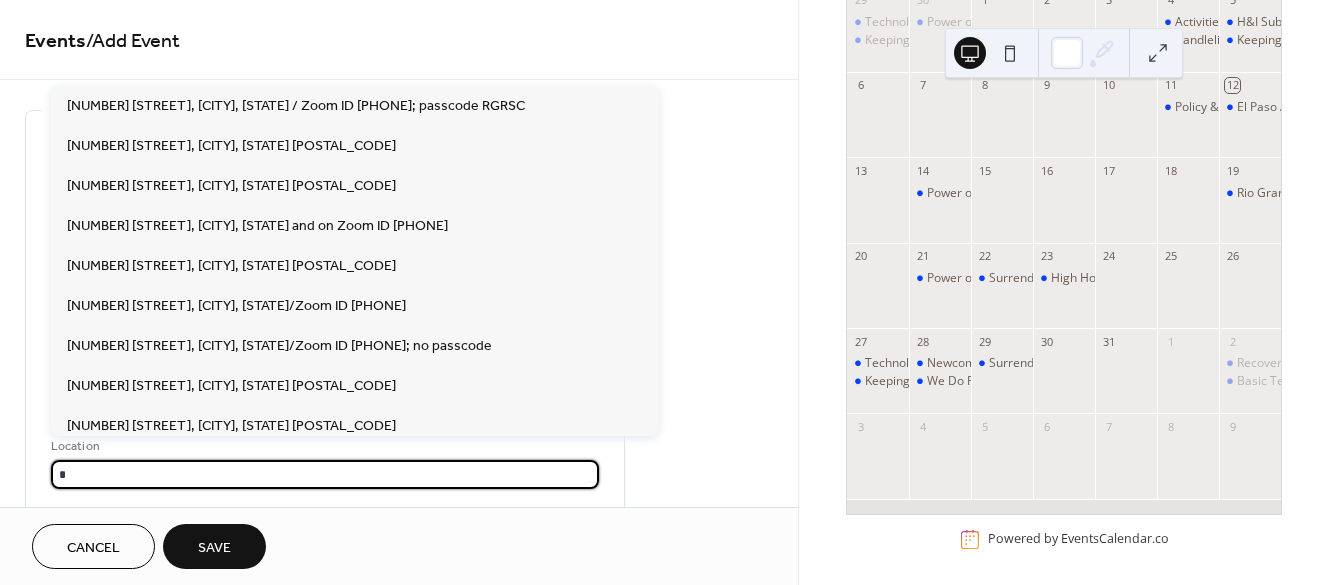 click on "*" at bounding box center (325, 474) 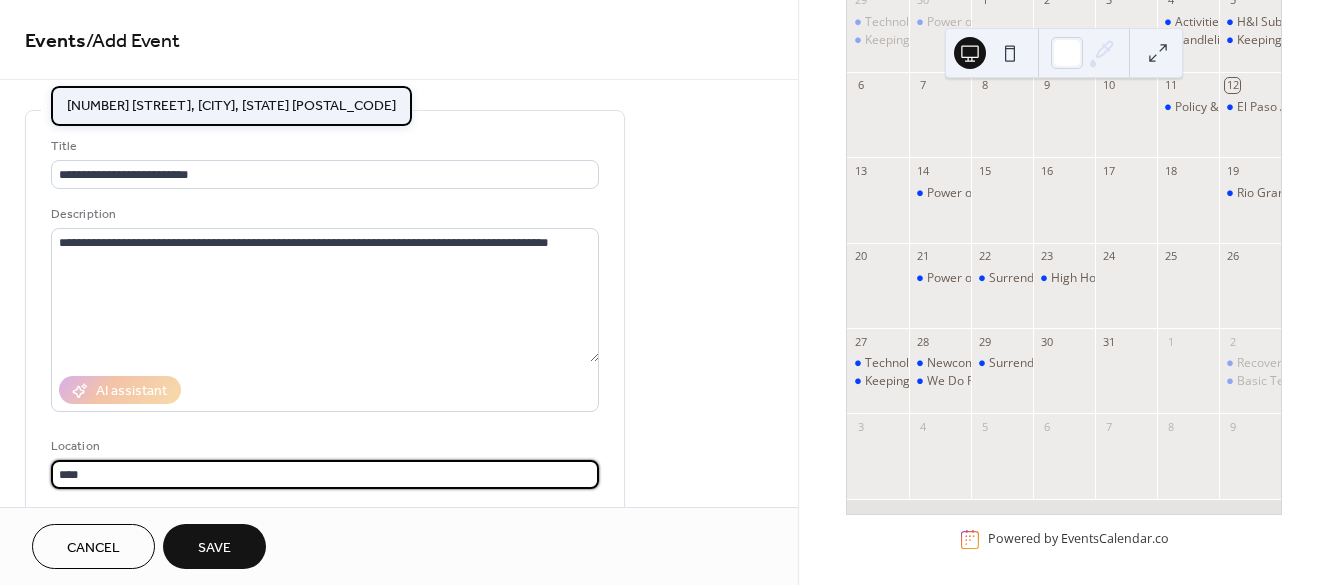 click on "[NUMBER] [STREET], [CITY], [STATE]  [POSTAL_CODE]" at bounding box center (231, 106) 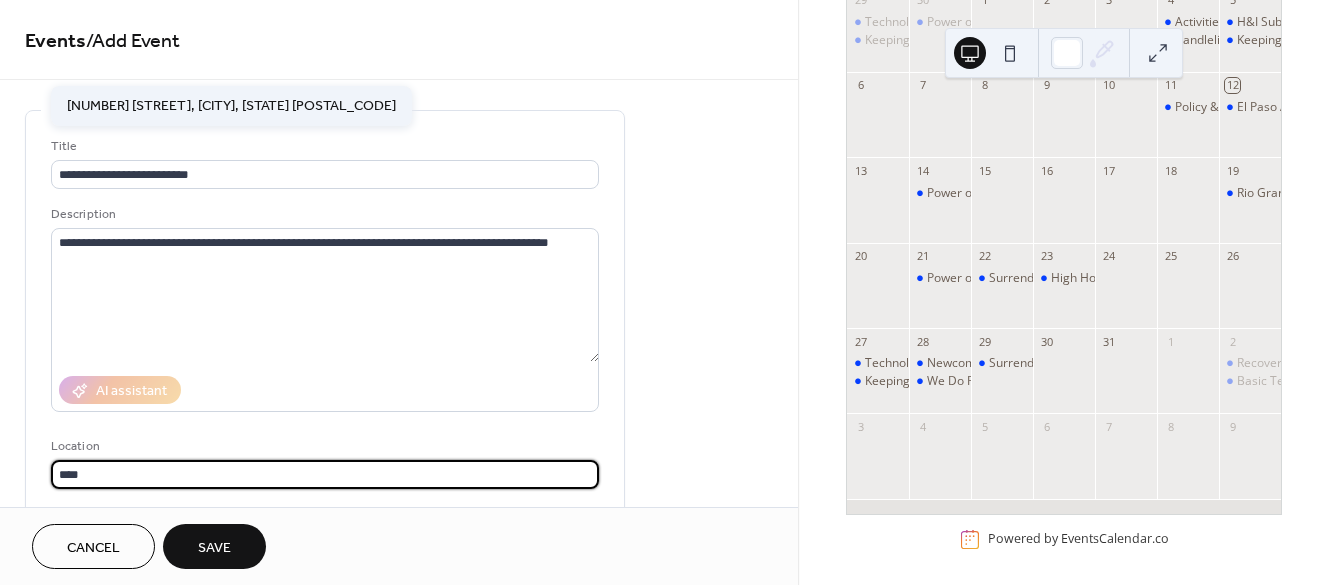 type on "**********" 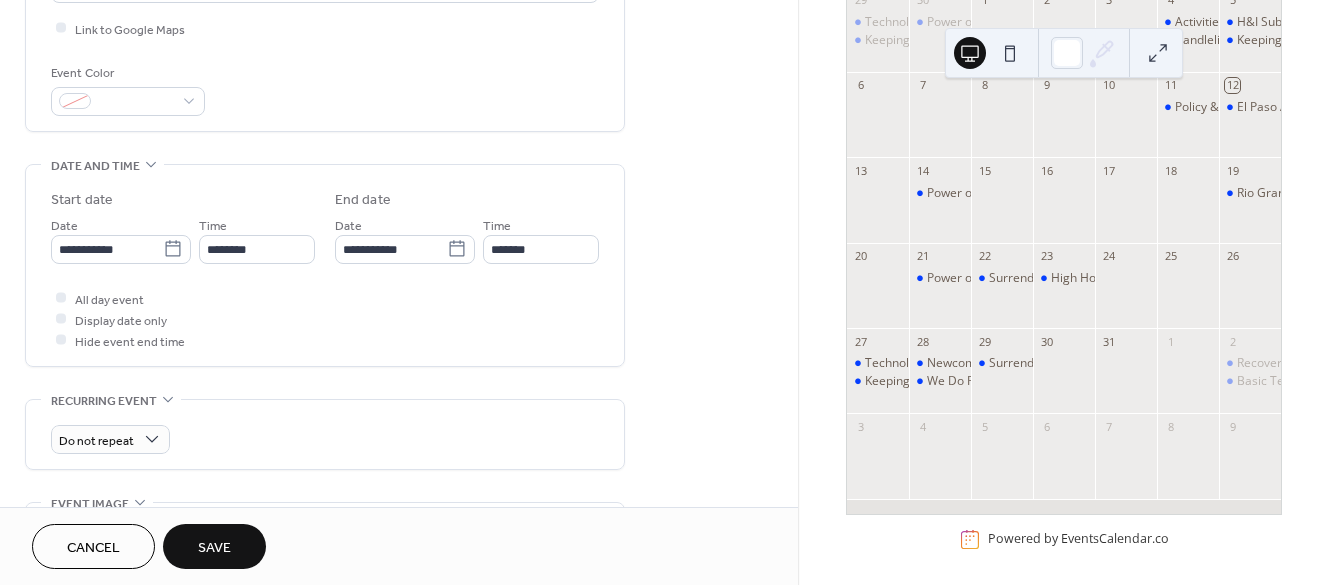 scroll, scrollTop: 484, scrollLeft: 0, axis: vertical 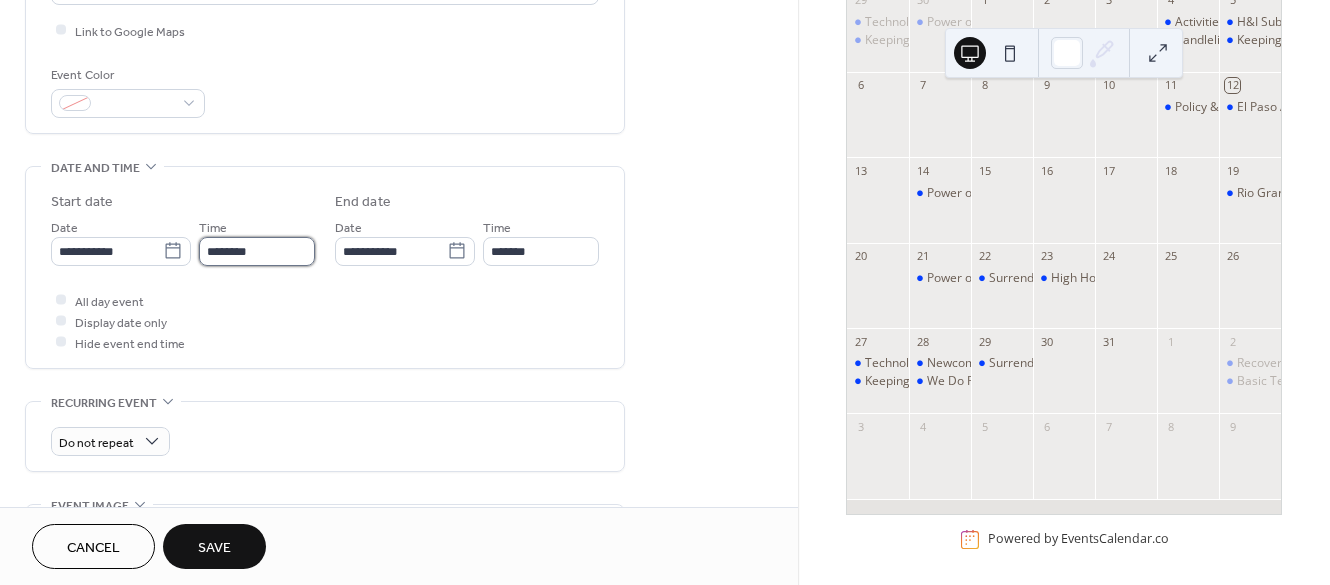 click on "********" at bounding box center (257, 251) 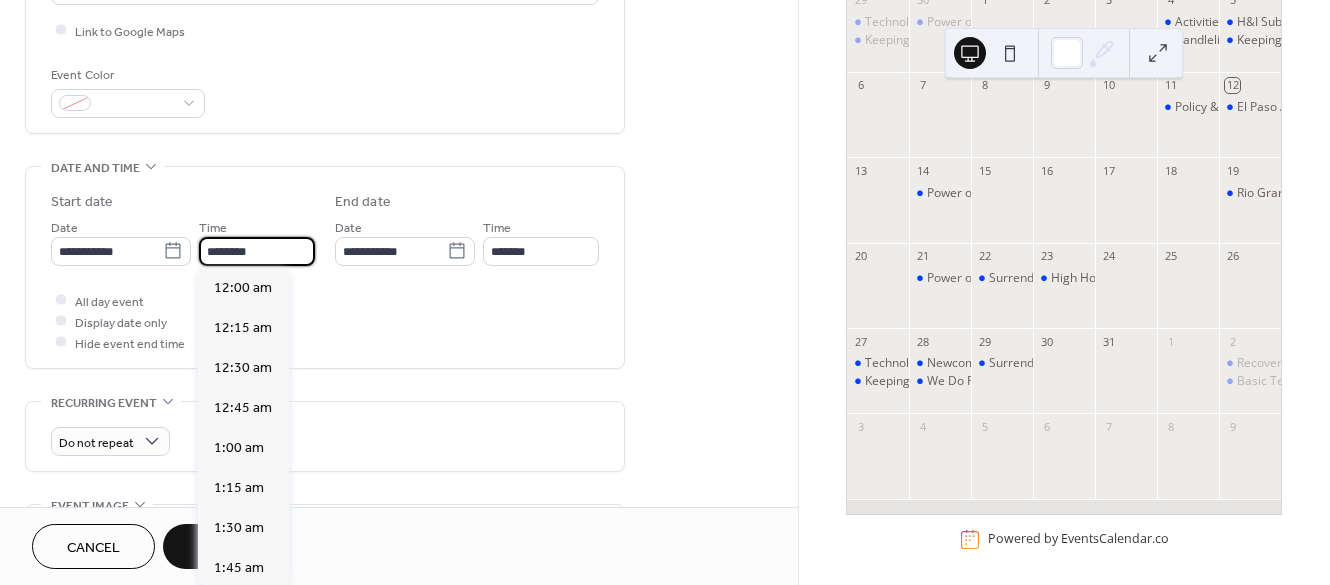 scroll, scrollTop: 1960, scrollLeft: 0, axis: vertical 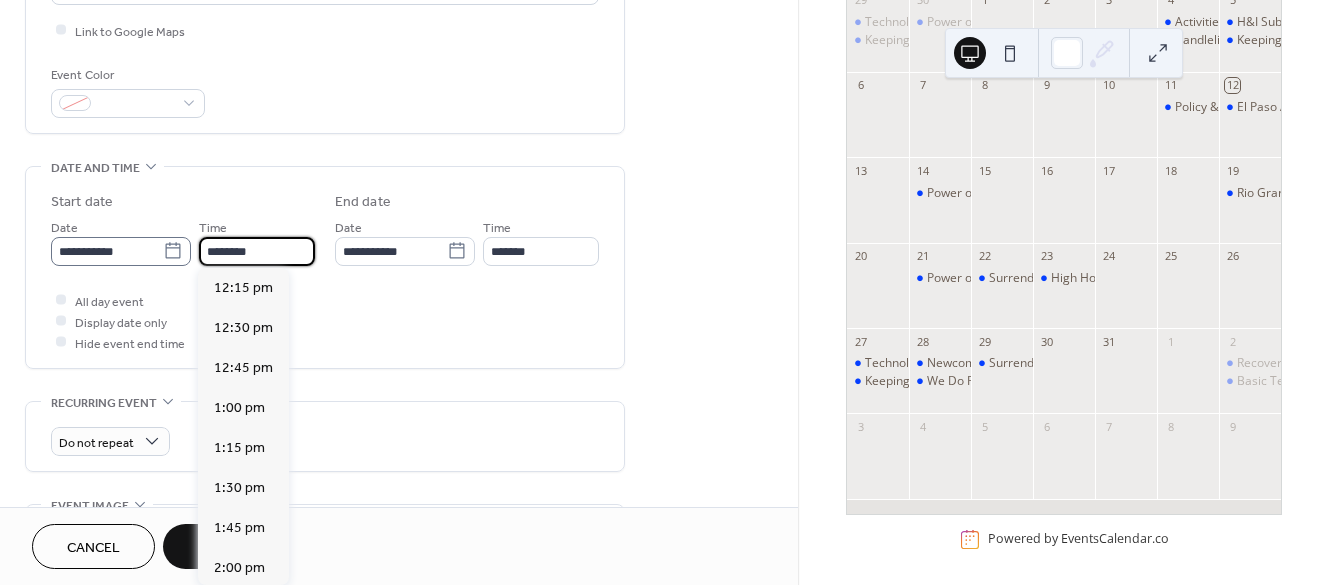 click 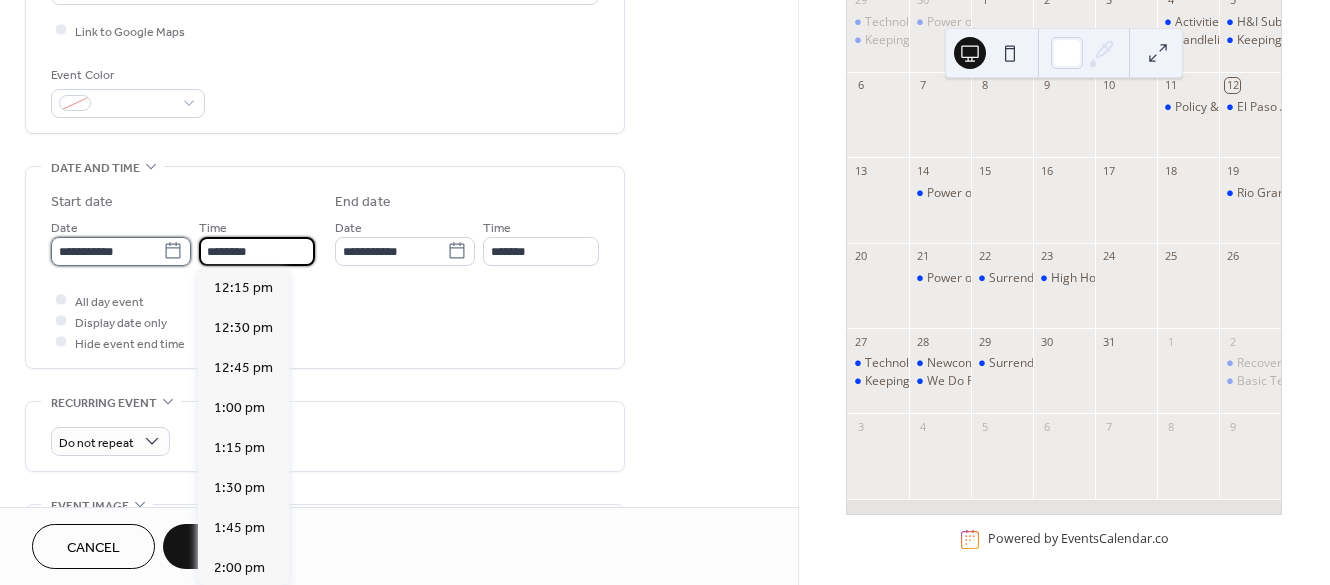 click on "**********" at bounding box center [107, 251] 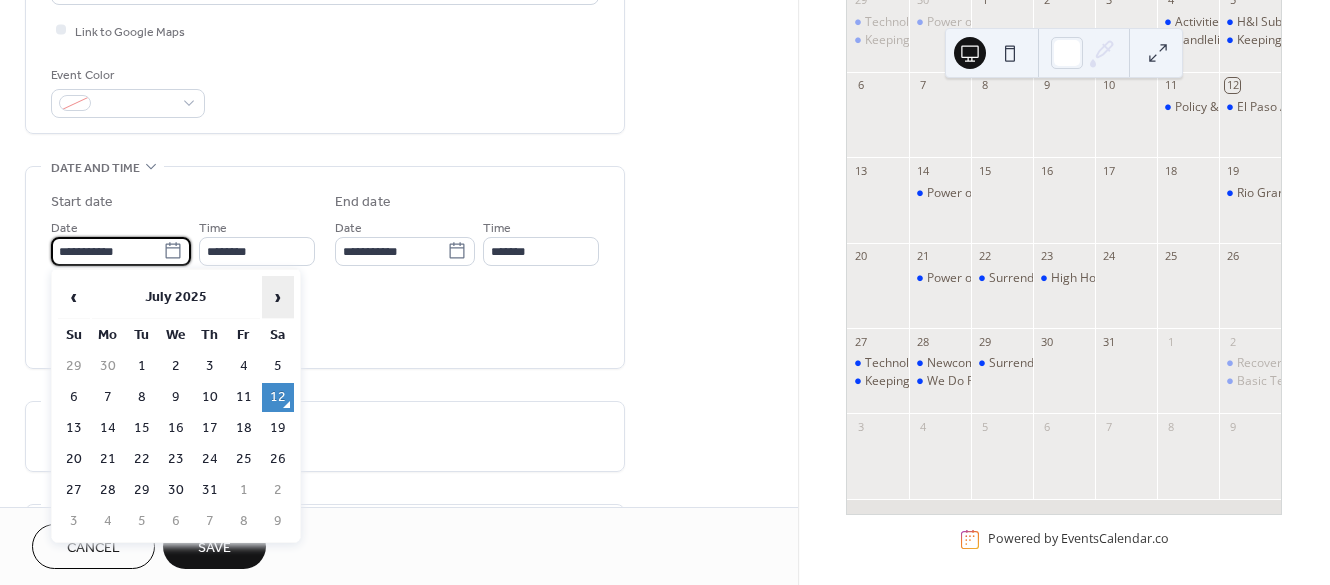 click on "›" at bounding box center [278, 297] 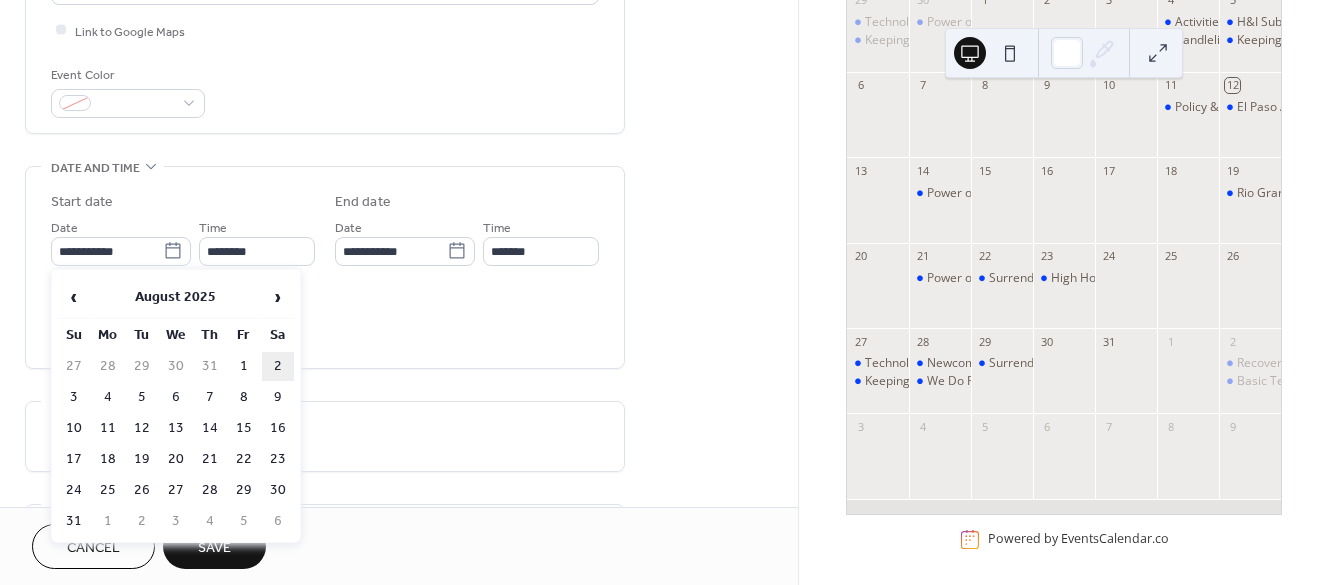click on "2" at bounding box center [278, 366] 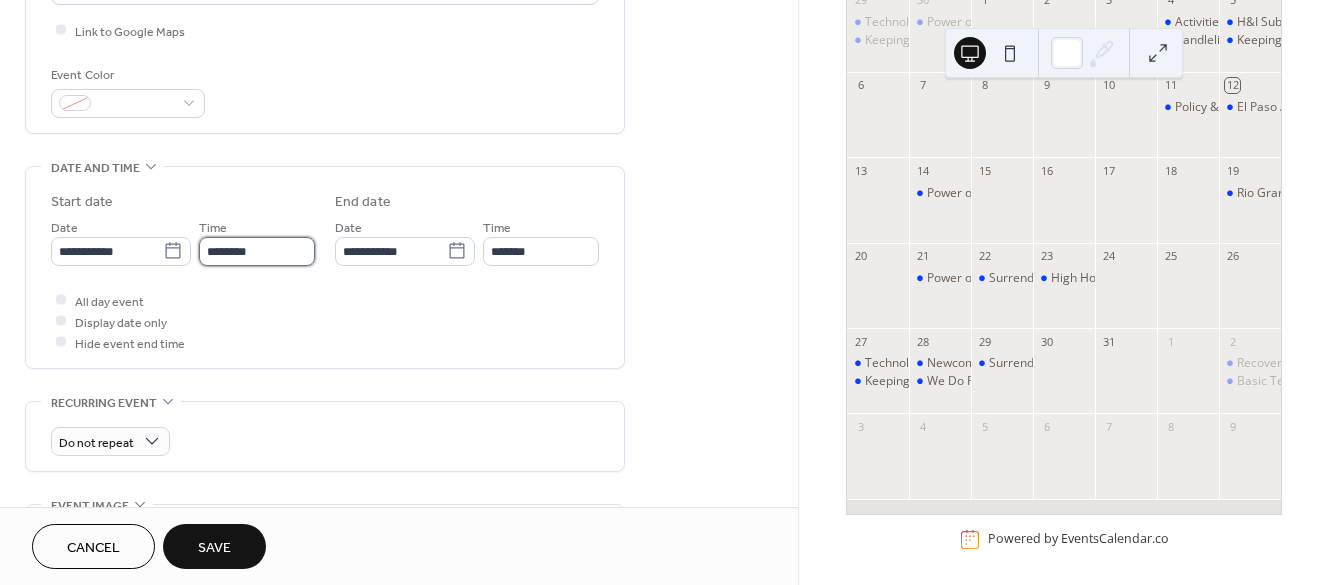 click on "********" at bounding box center (257, 251) 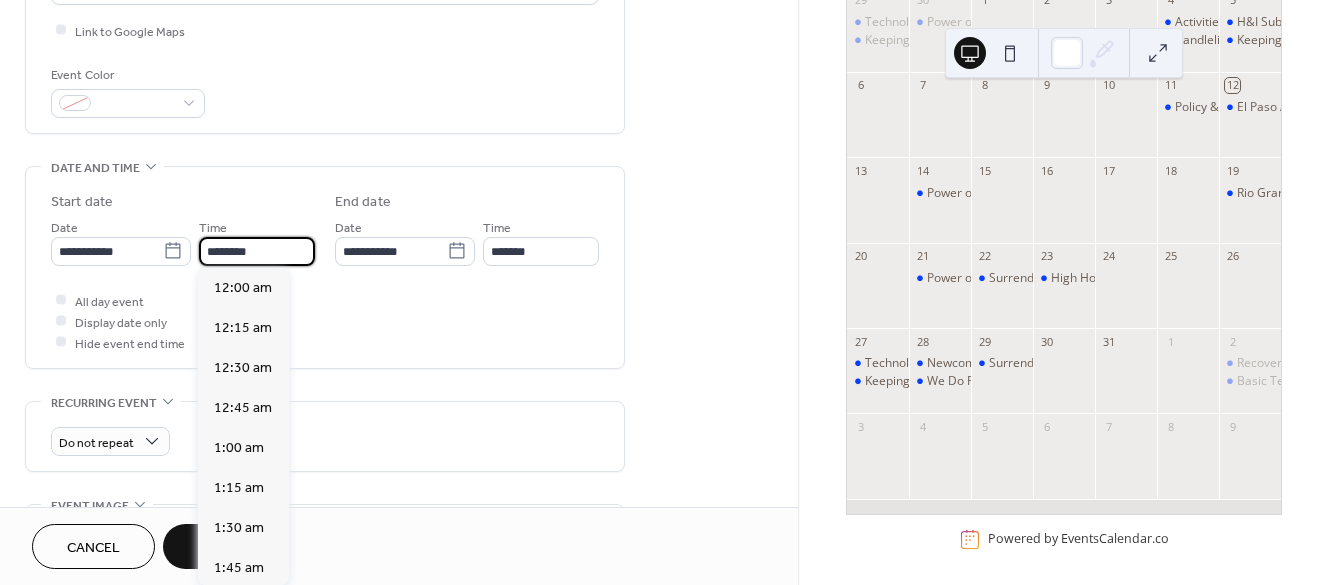 scroll, scrollTop: 1960, scrollLeft: 0, axis: vertical 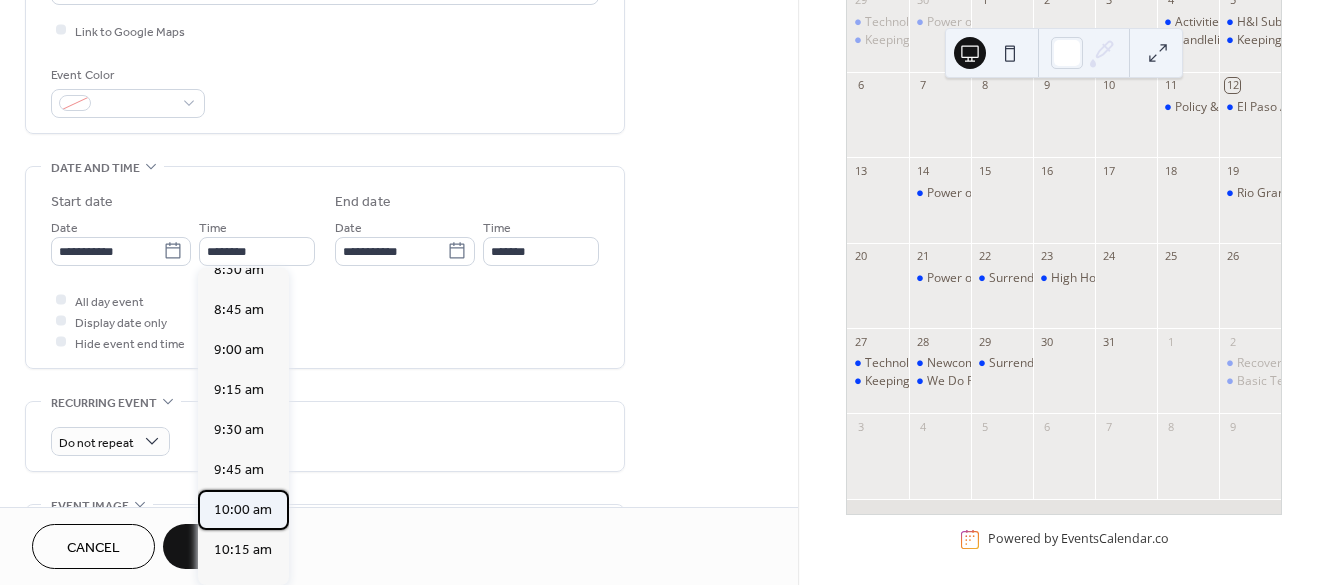 click on "10:00 am" at bounding box center (243, 510) 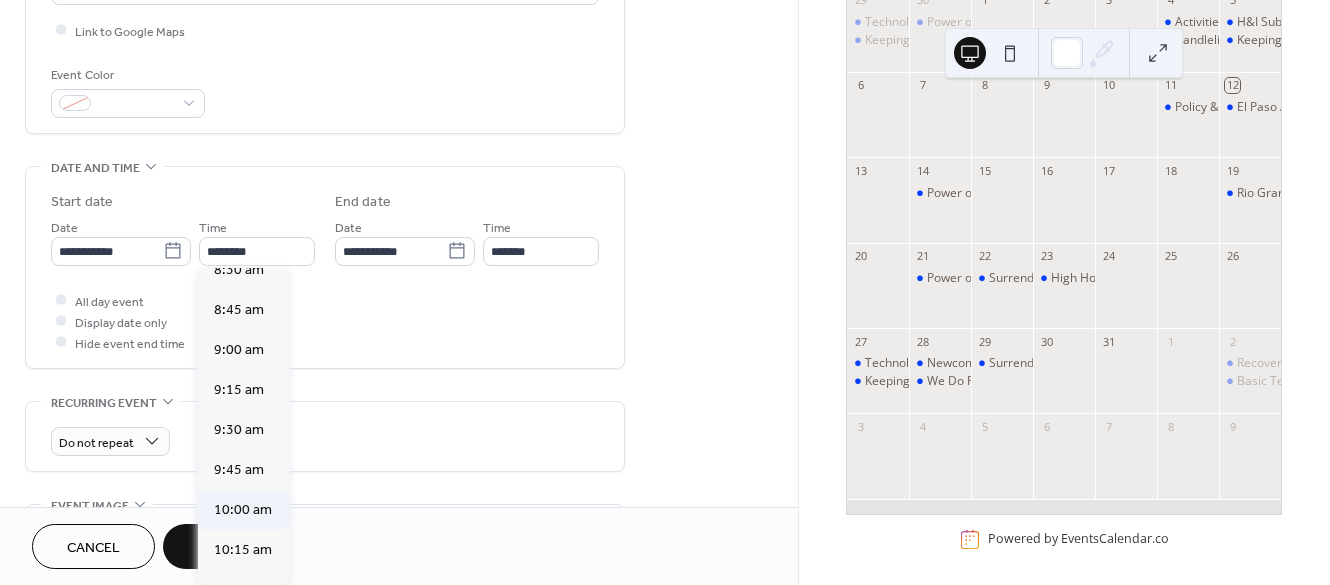 type on "********" 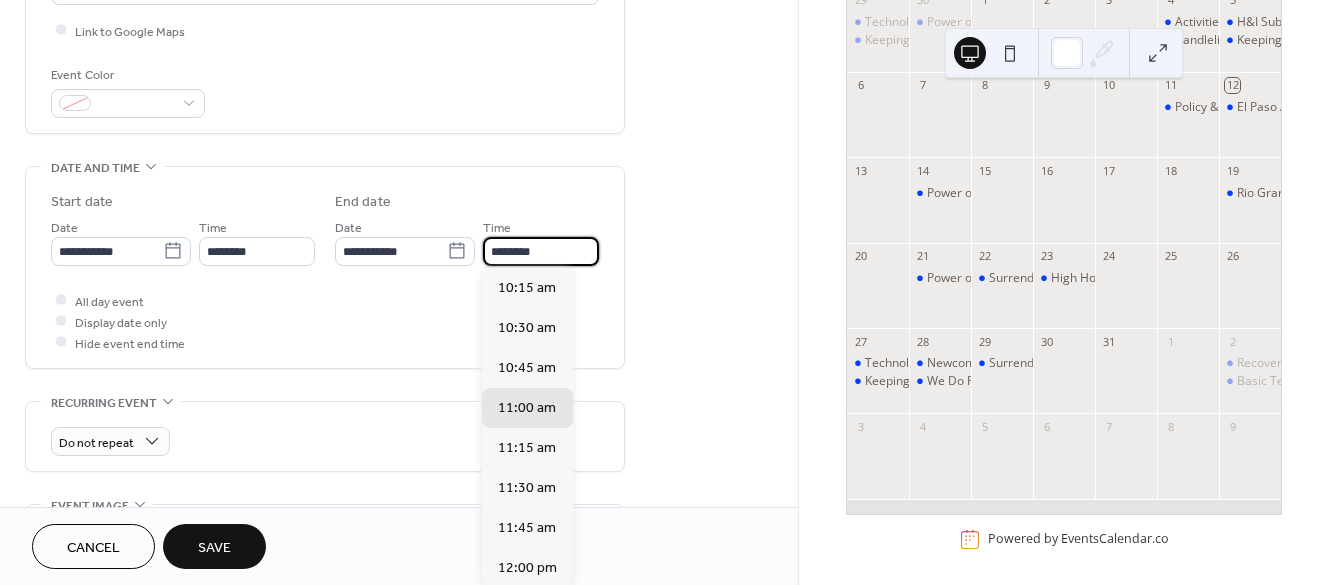 click on "********" at bounding box center (541, 251) 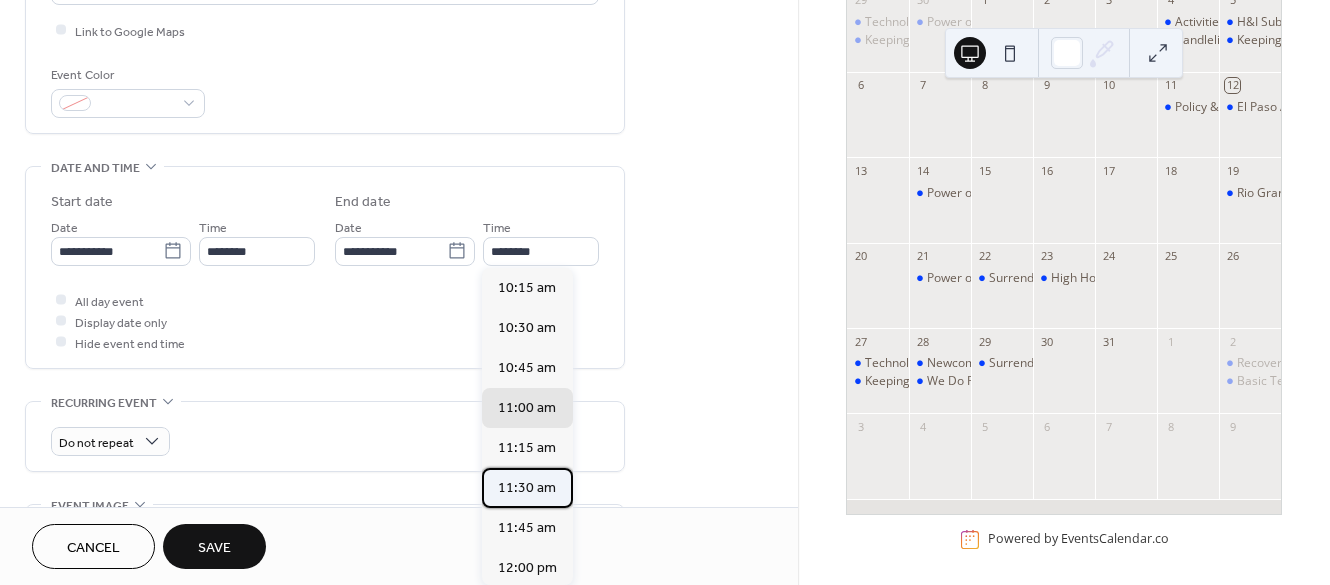 click on "11:30 am" at bounding box center [527, 488] 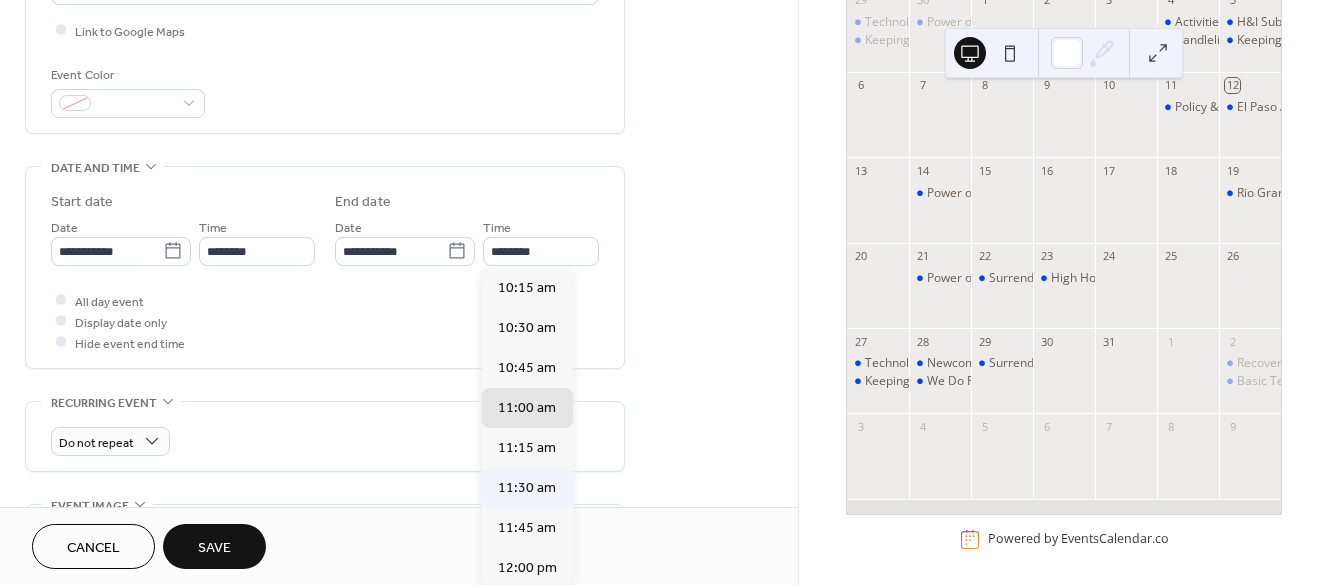 type on "********" 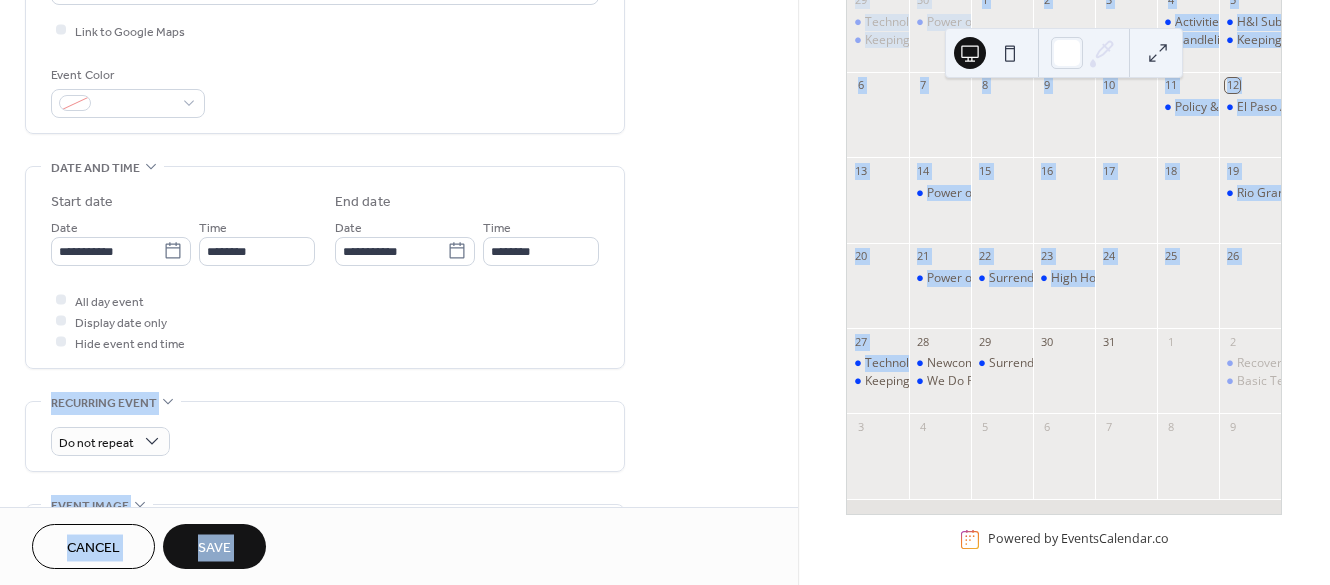 drag, startPoint x: 791, startPoint y: 335, endPoint x: 802, endPoint y: 403, distance: 68.88396 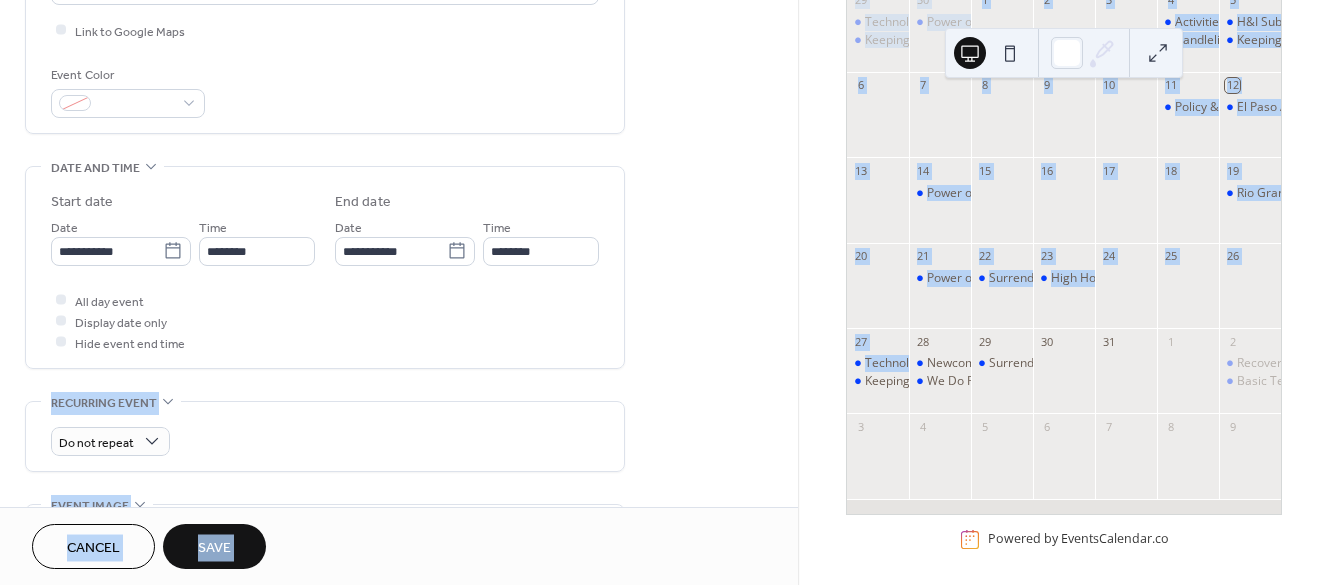 click on "**********" at bounding box center [665, 292] 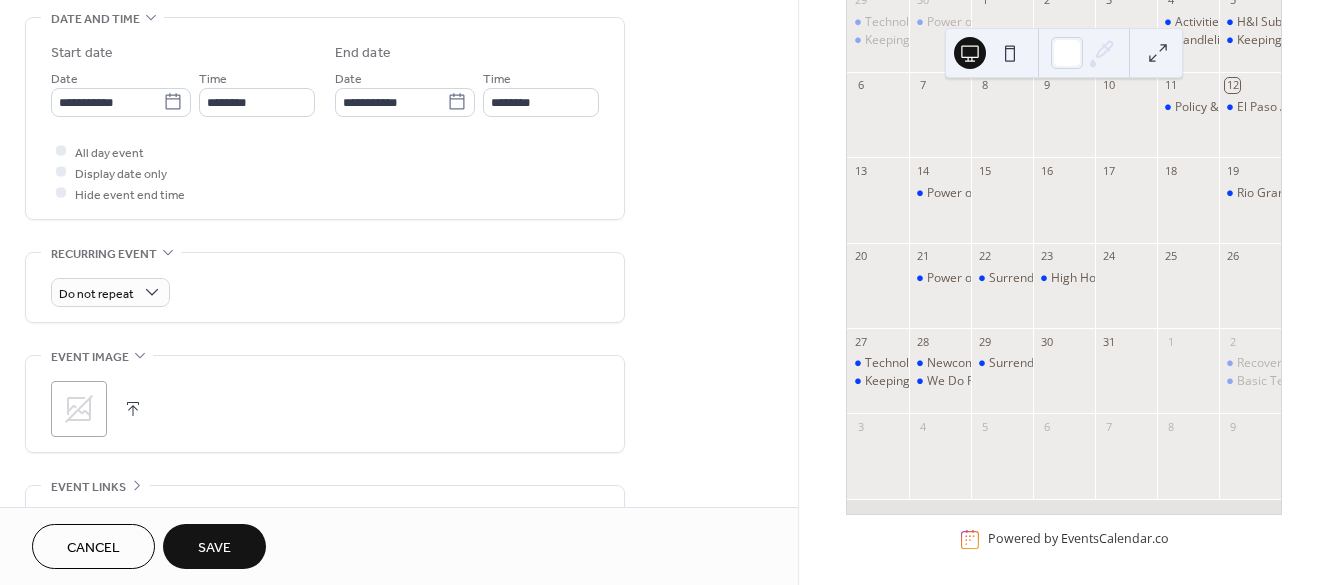 scroll, scrollTop: 630, scrollLeft: 0, axis: vertical 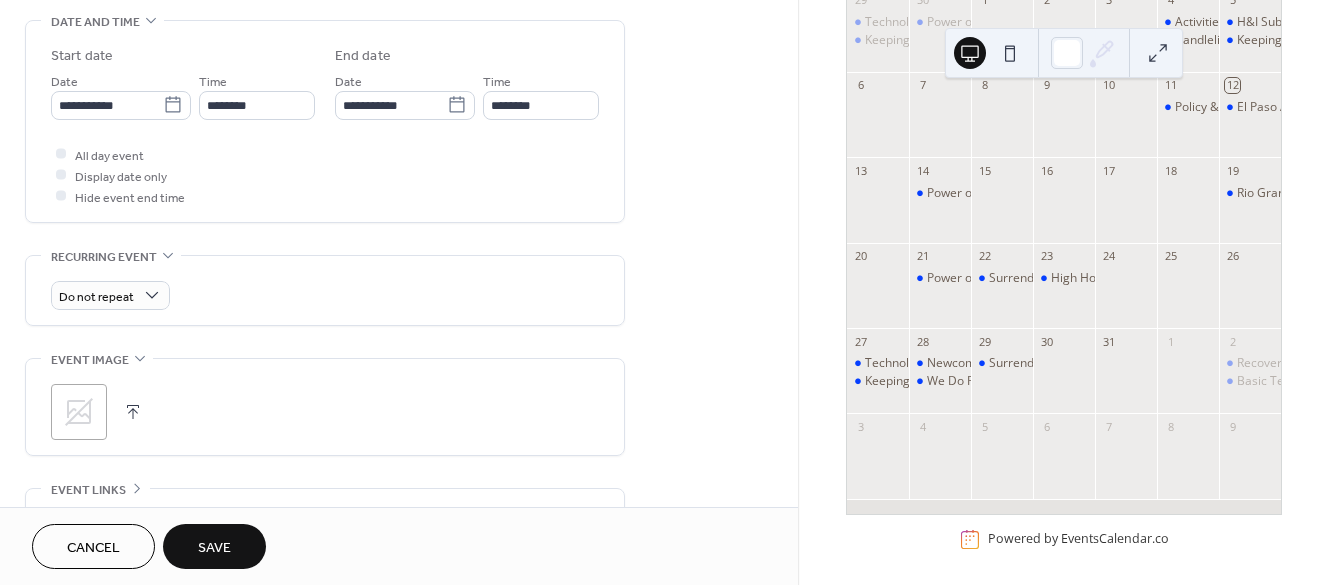 click on "Save" at bounding box center (214, 546) 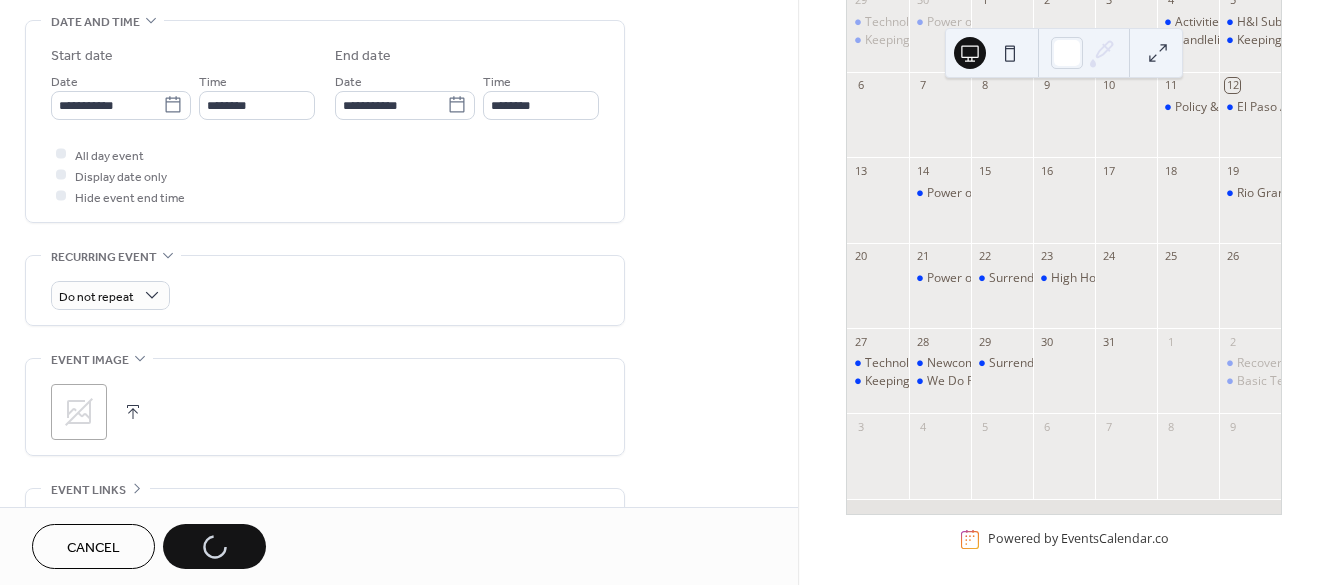 scroll, scrollTop: 700, scrollLeft: 0, axis: vertical 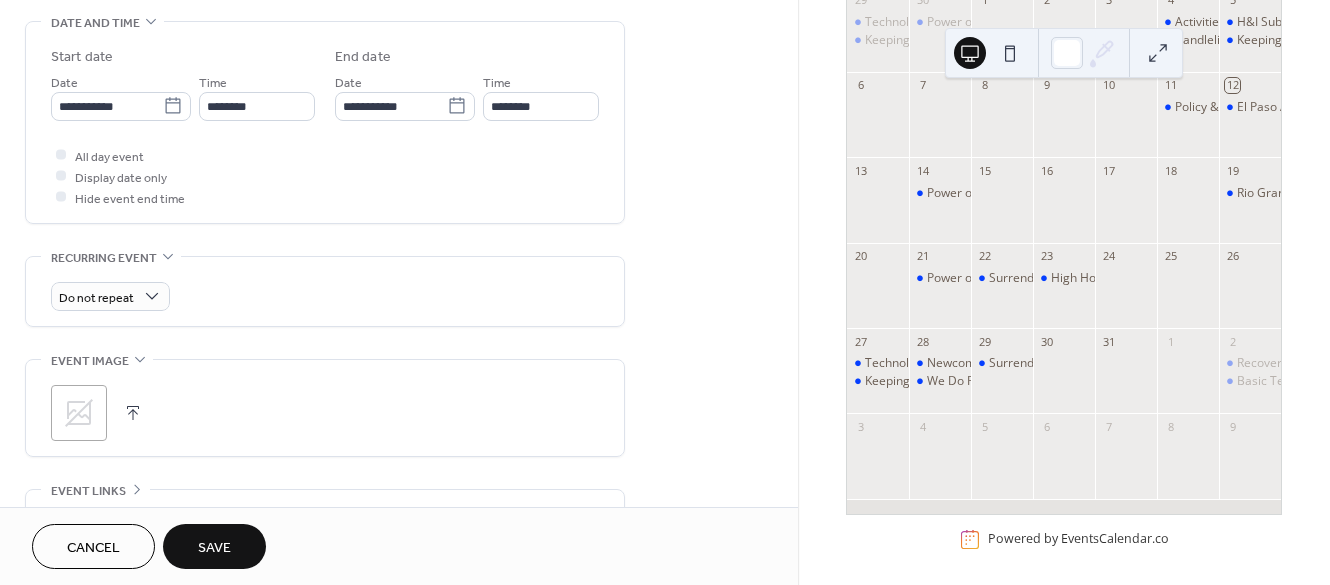click on "Save" at bounding box center (214, 548) 